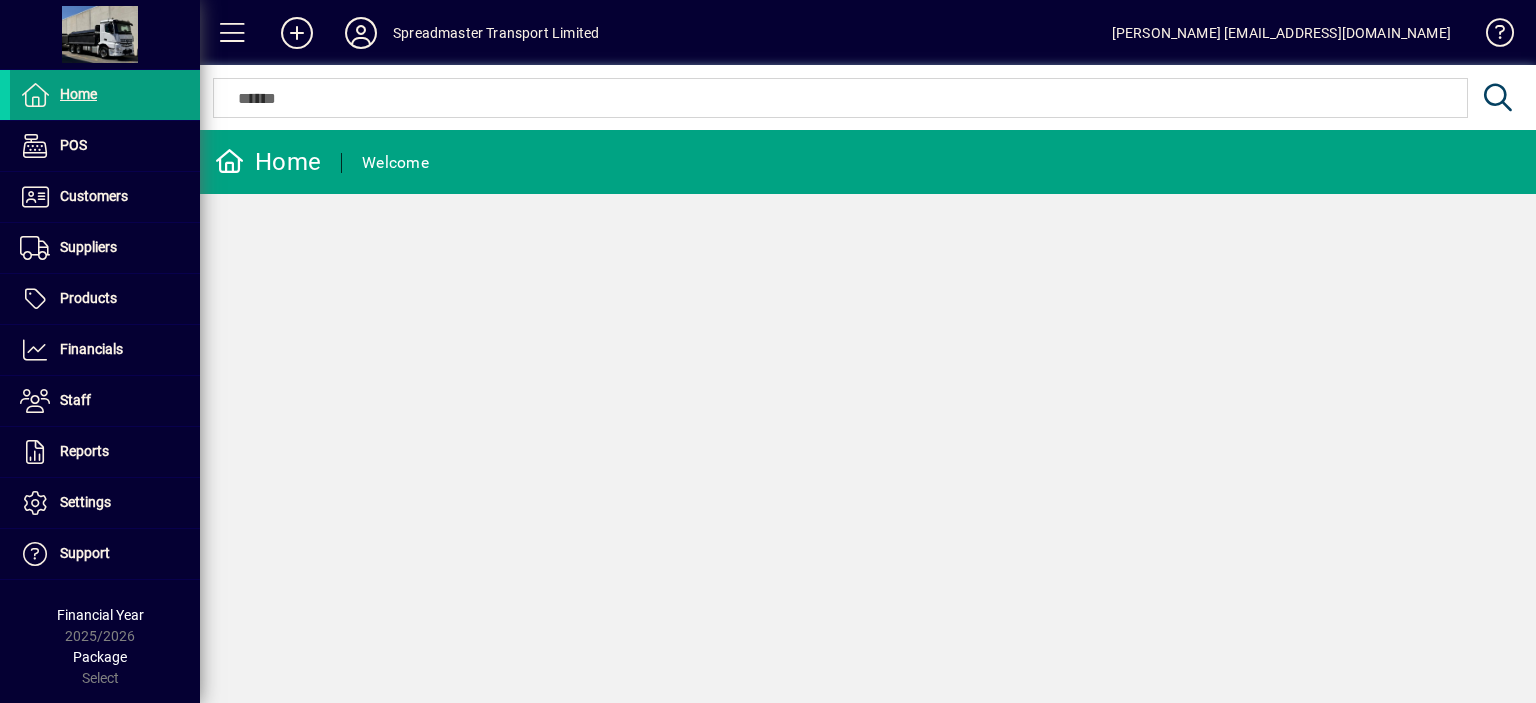 scroll, scrollTop: 0, scrollLeft: 0, axis: both 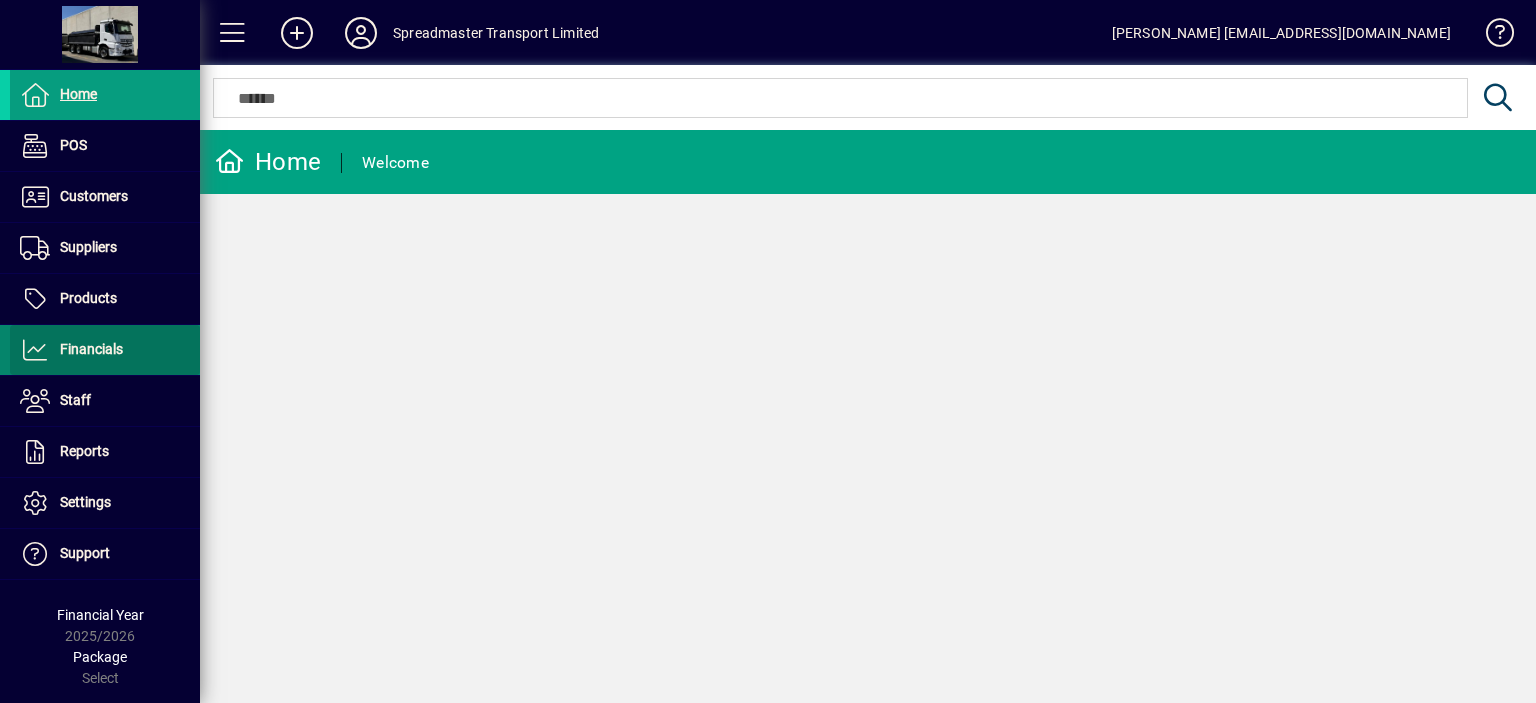 click on "Financials" at bounding box center (91, 349) 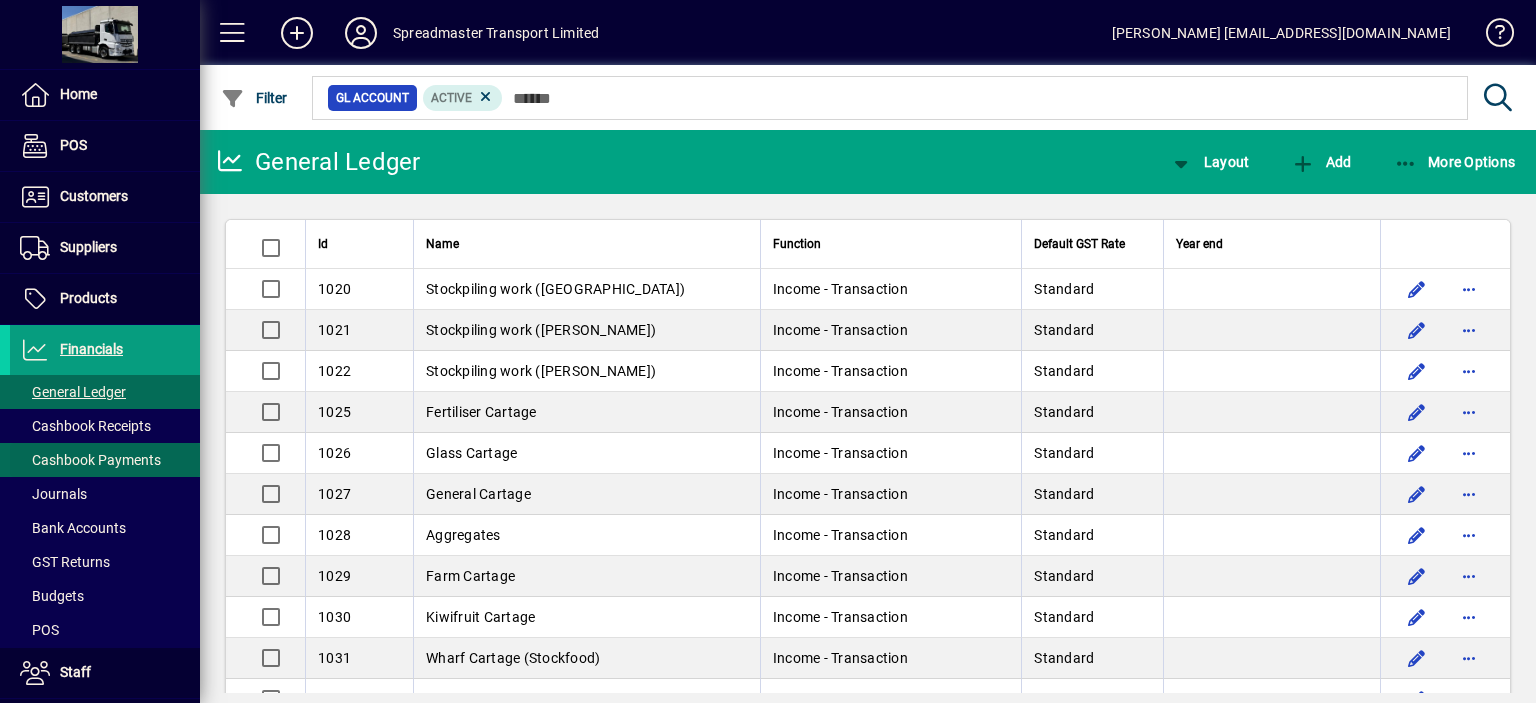 click on "Cashbook Payments" at bounding box center [90, 460] 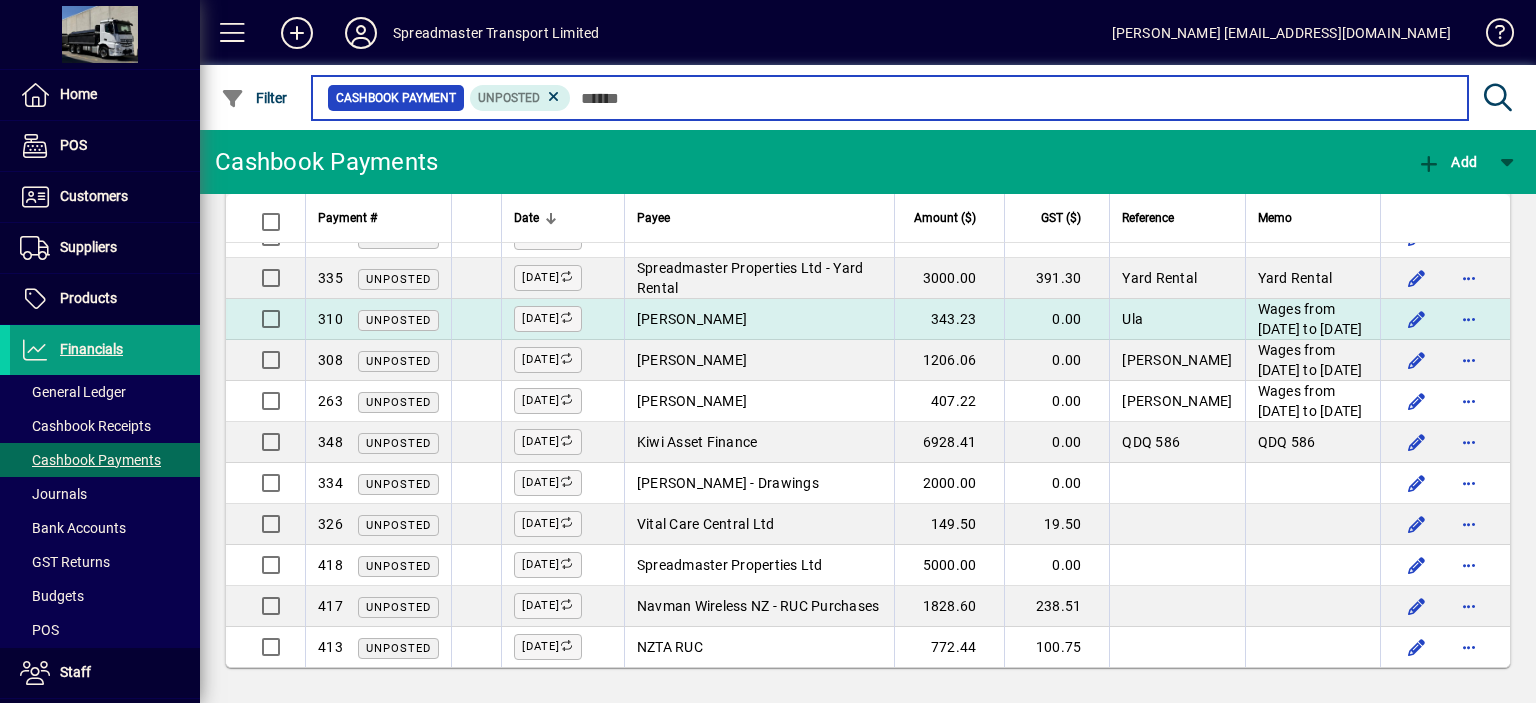 scroll, scrollTop: 2212, scrollLeft: 0, axis: vertical 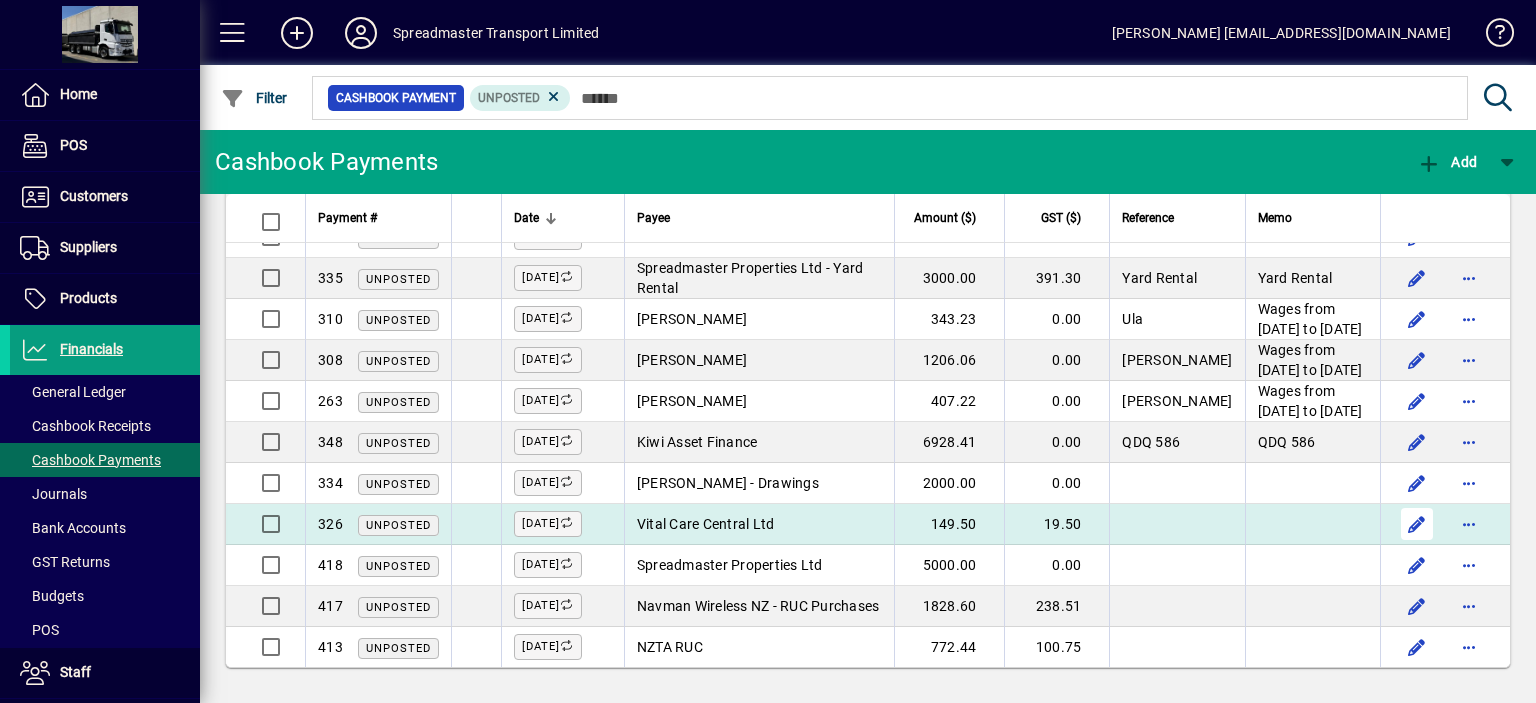 click at bounding box center (1417, 524) 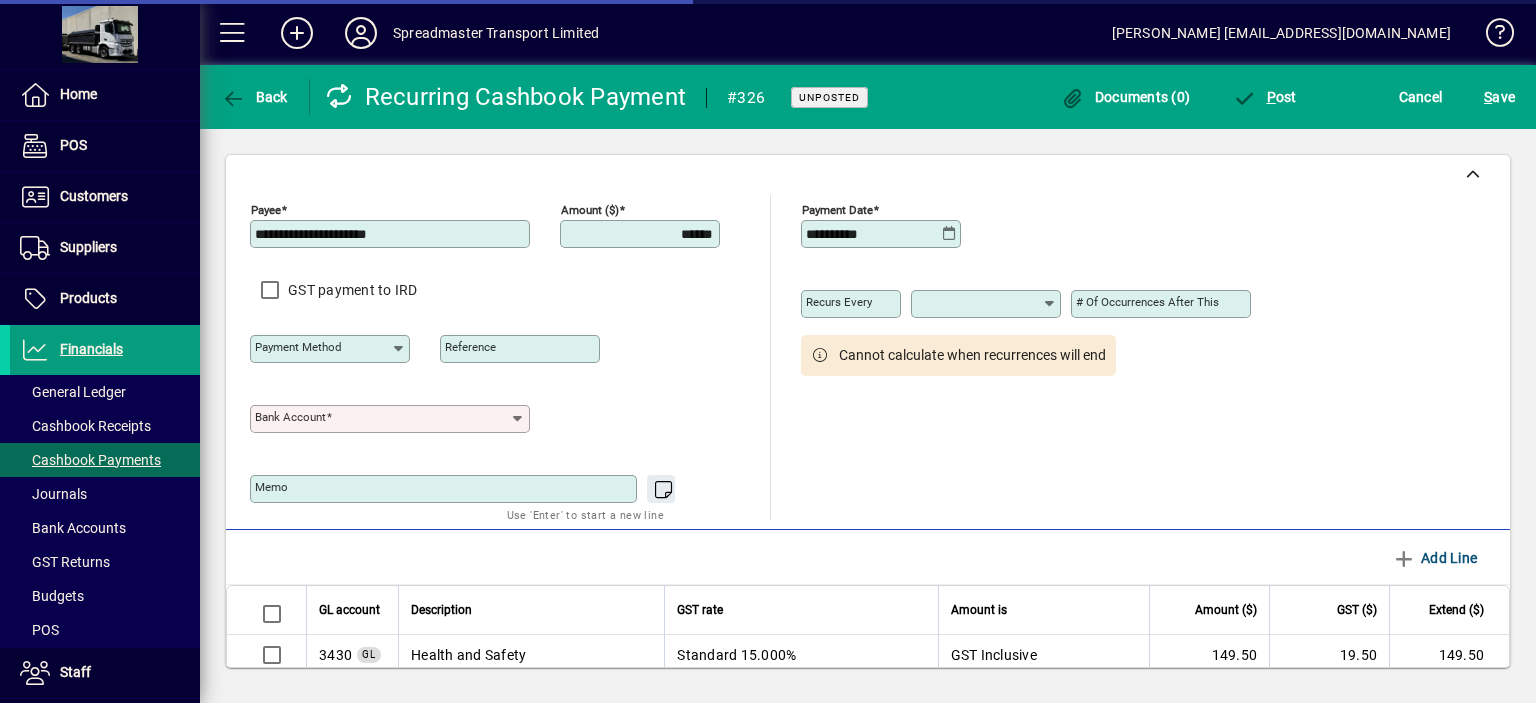 type on "**********" 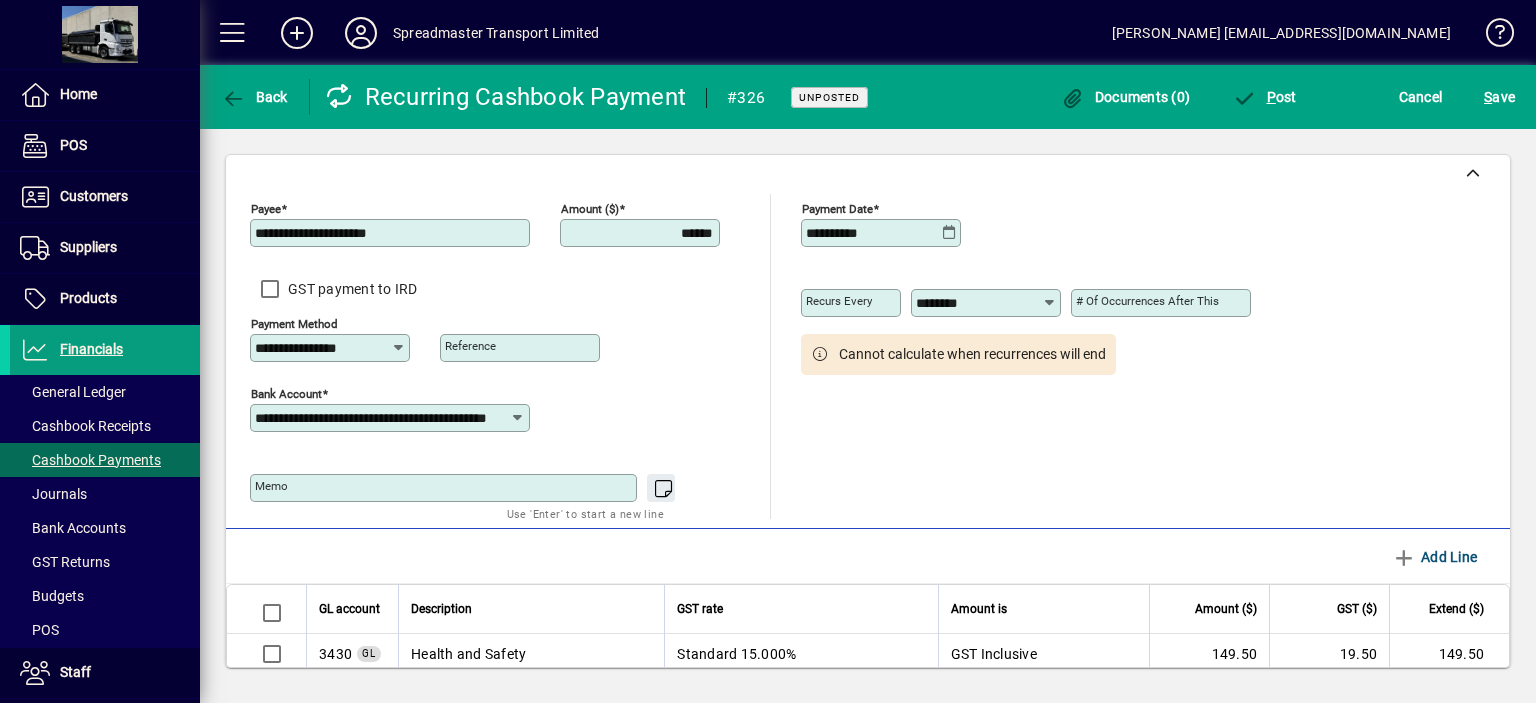 scroll, scrollTop: 0, scrollLeft: 0, axis: both 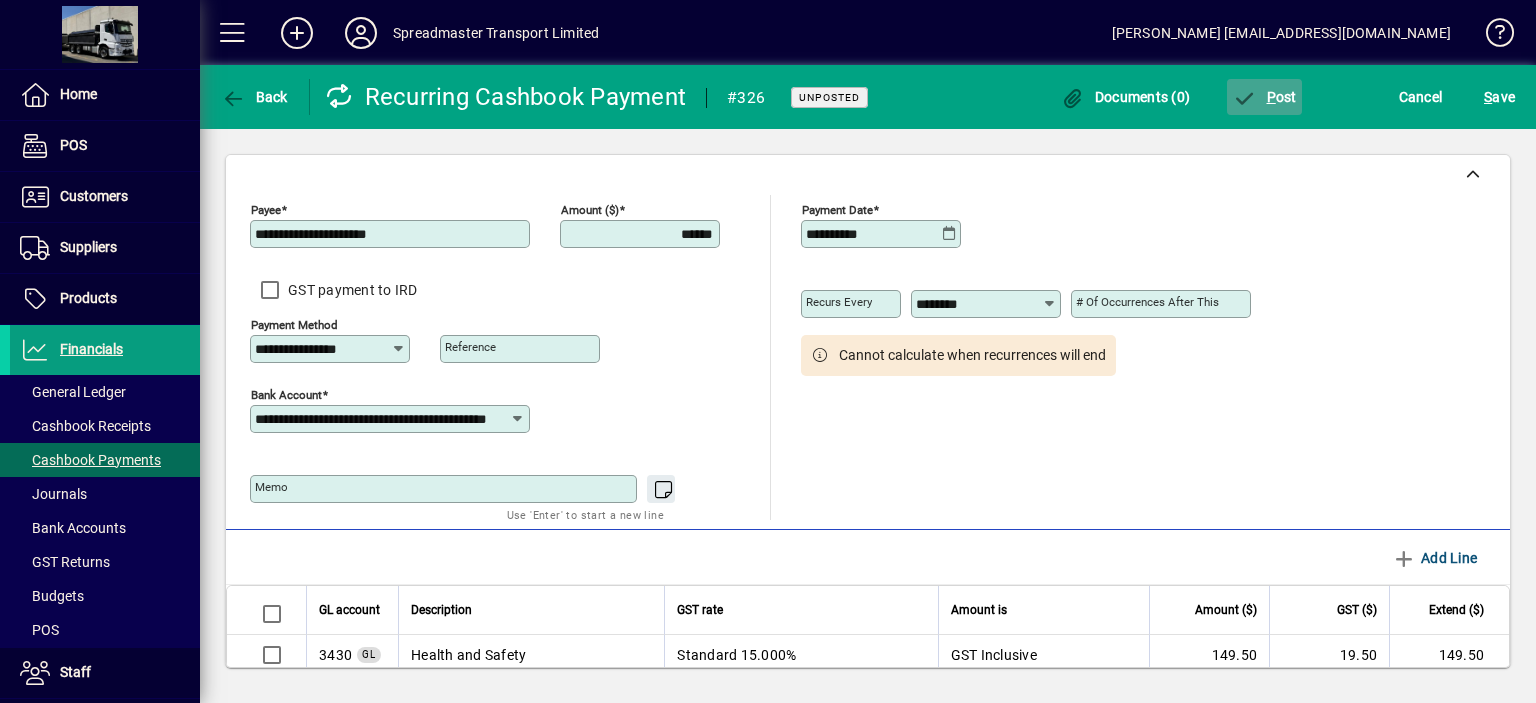 click on "P ost" 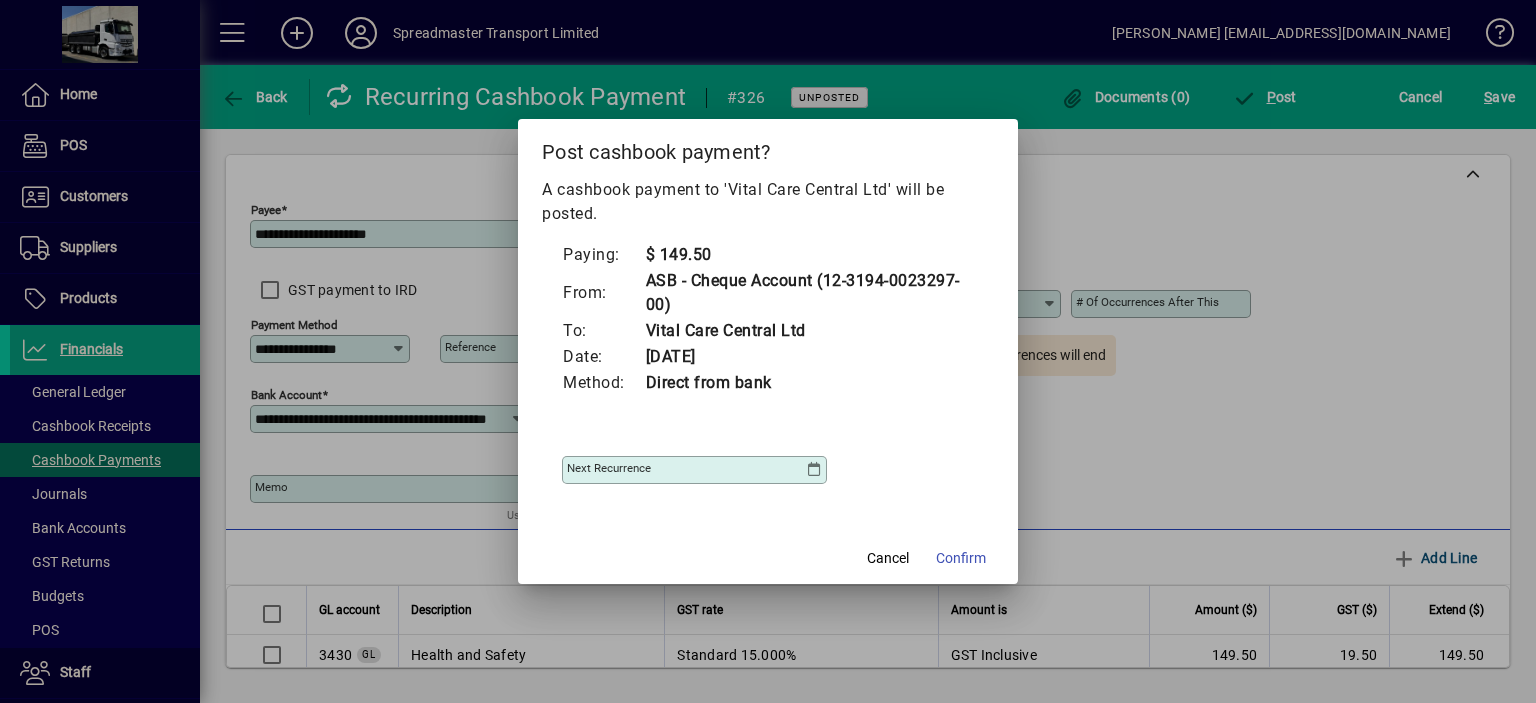 click at bounding box center (814, 470) 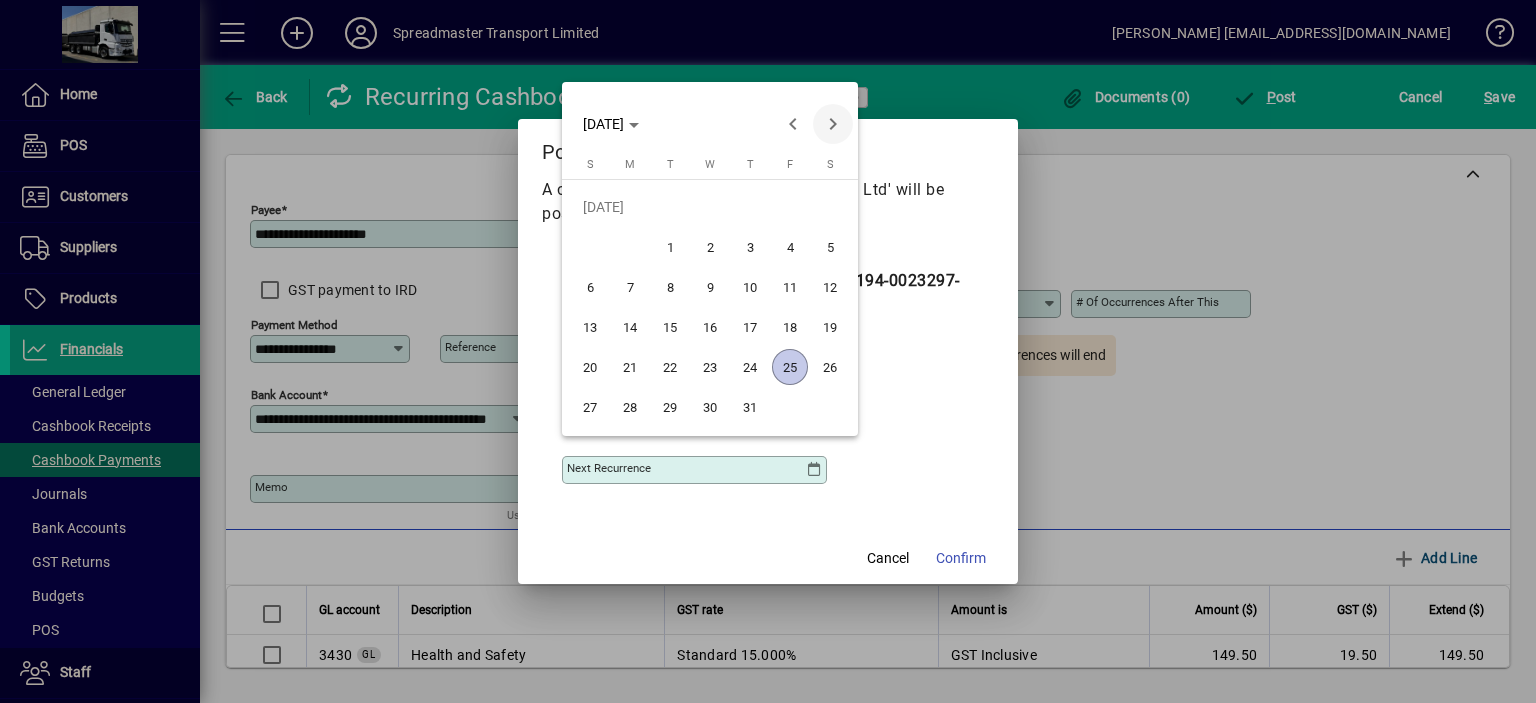 click at bounding box center (833, 124) 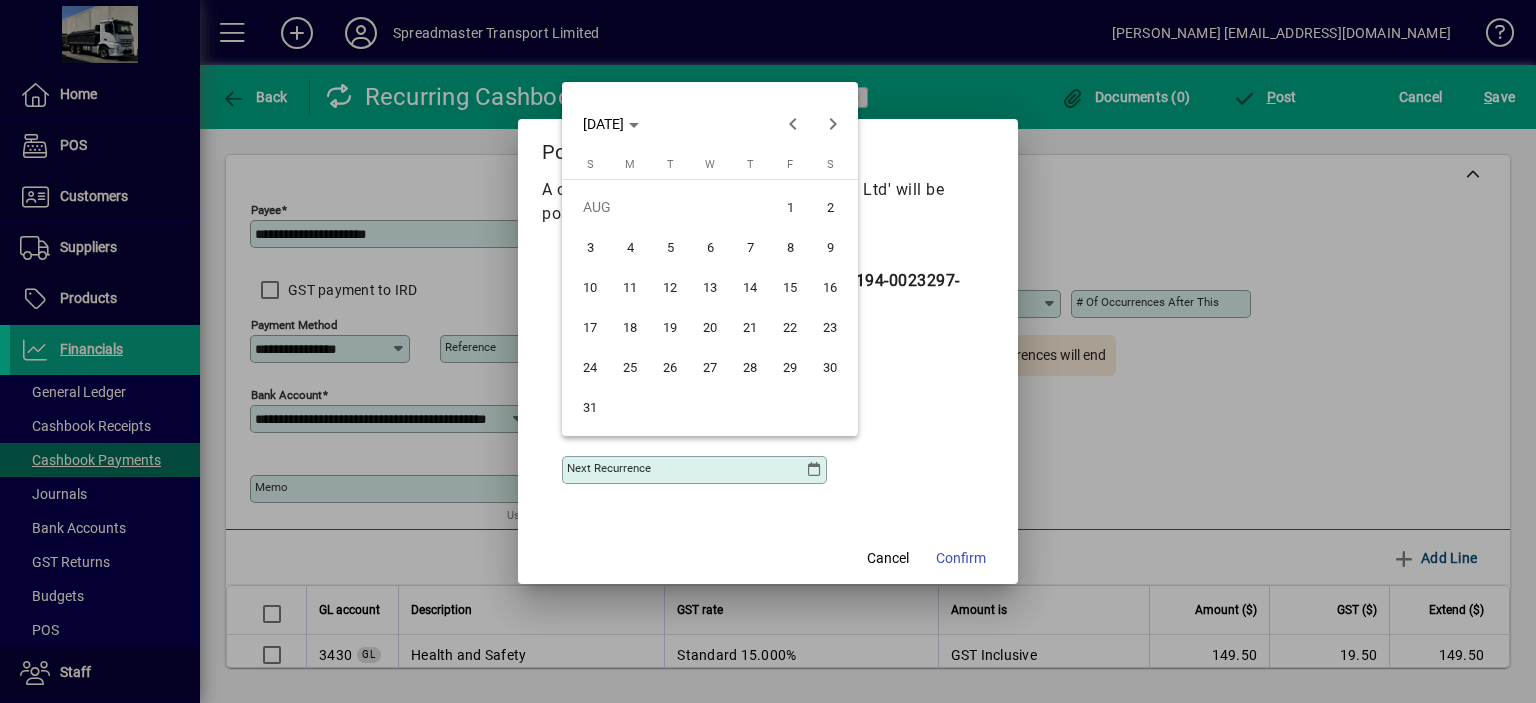click on "25" at bounding box center [630, 367] 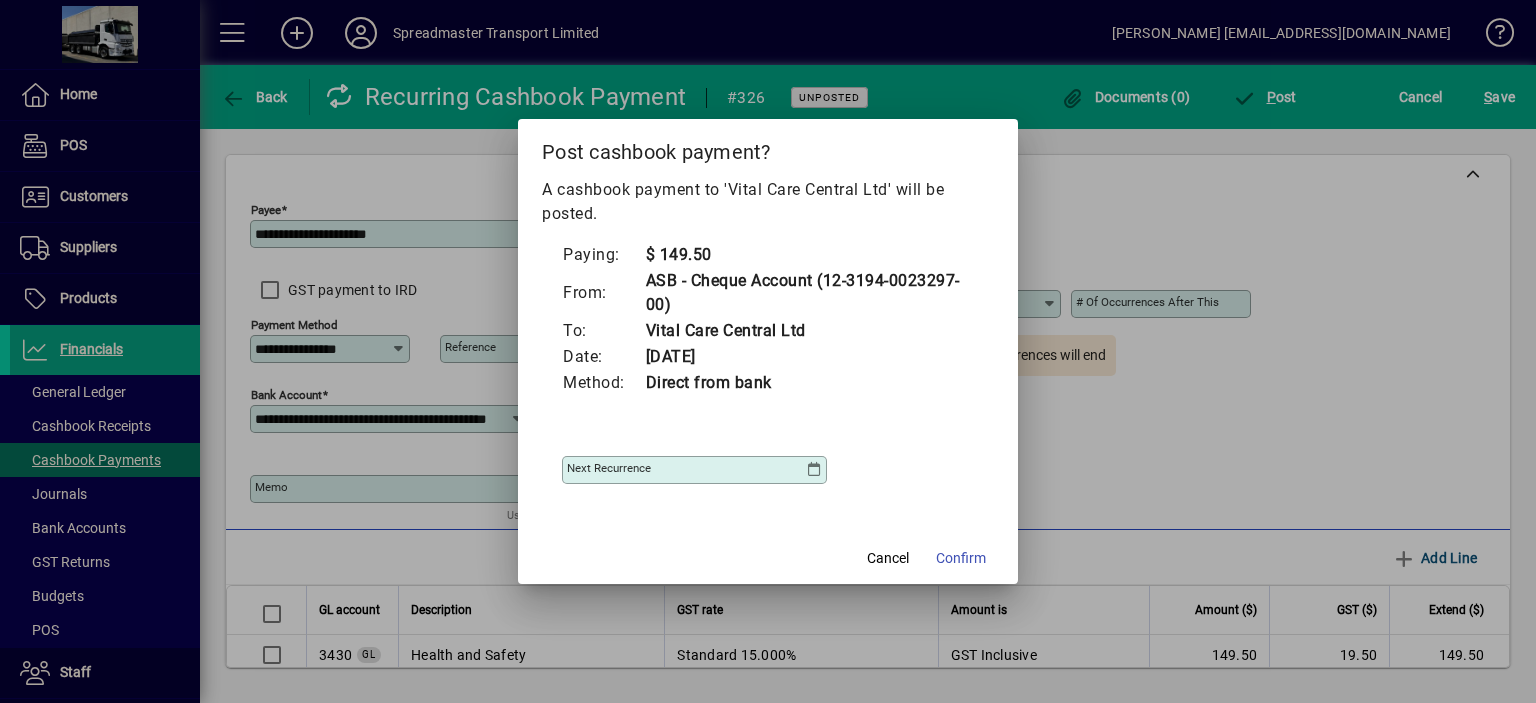 type on "**********" 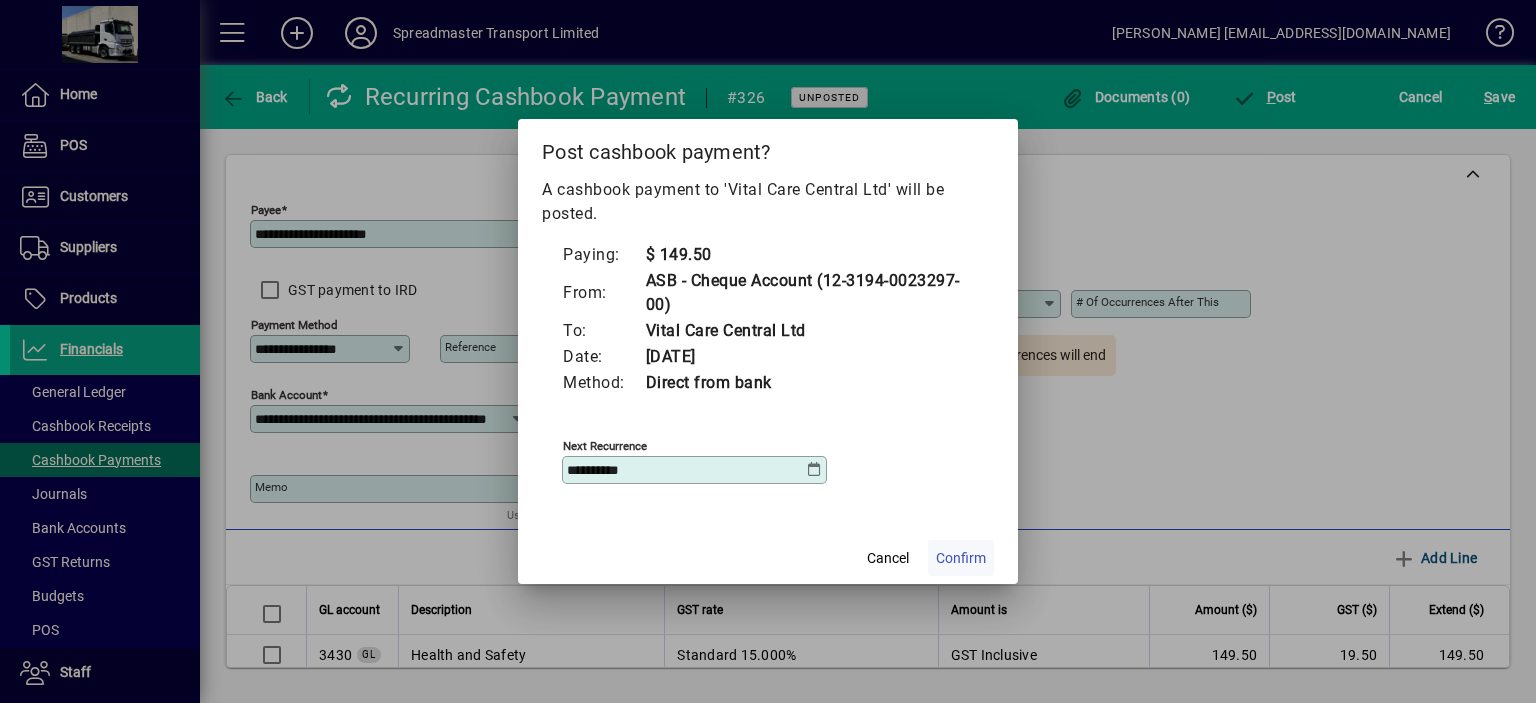 click on "Confirm" 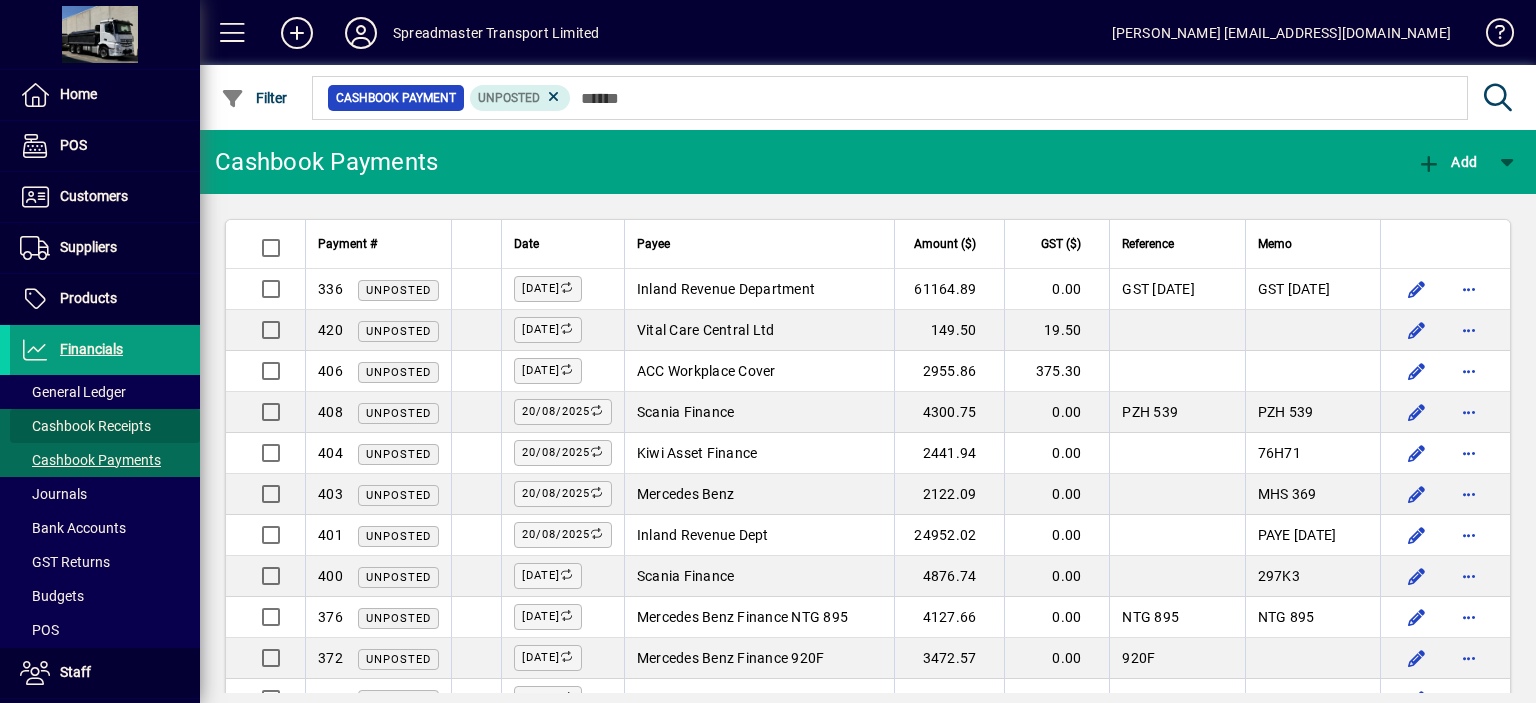 click on "Cashbook Receipts" at bounding box center (85, 426) 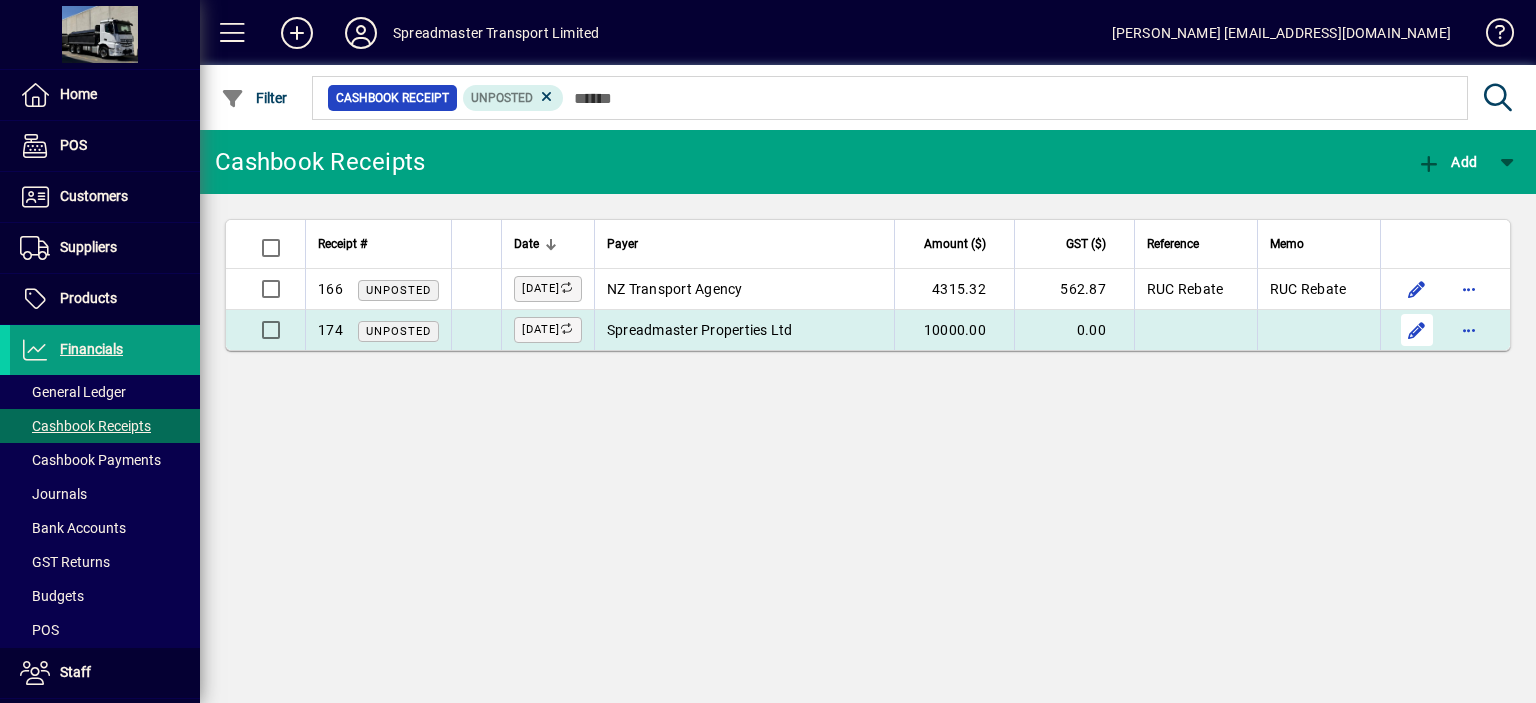 click at bounding box center (1417, 330) 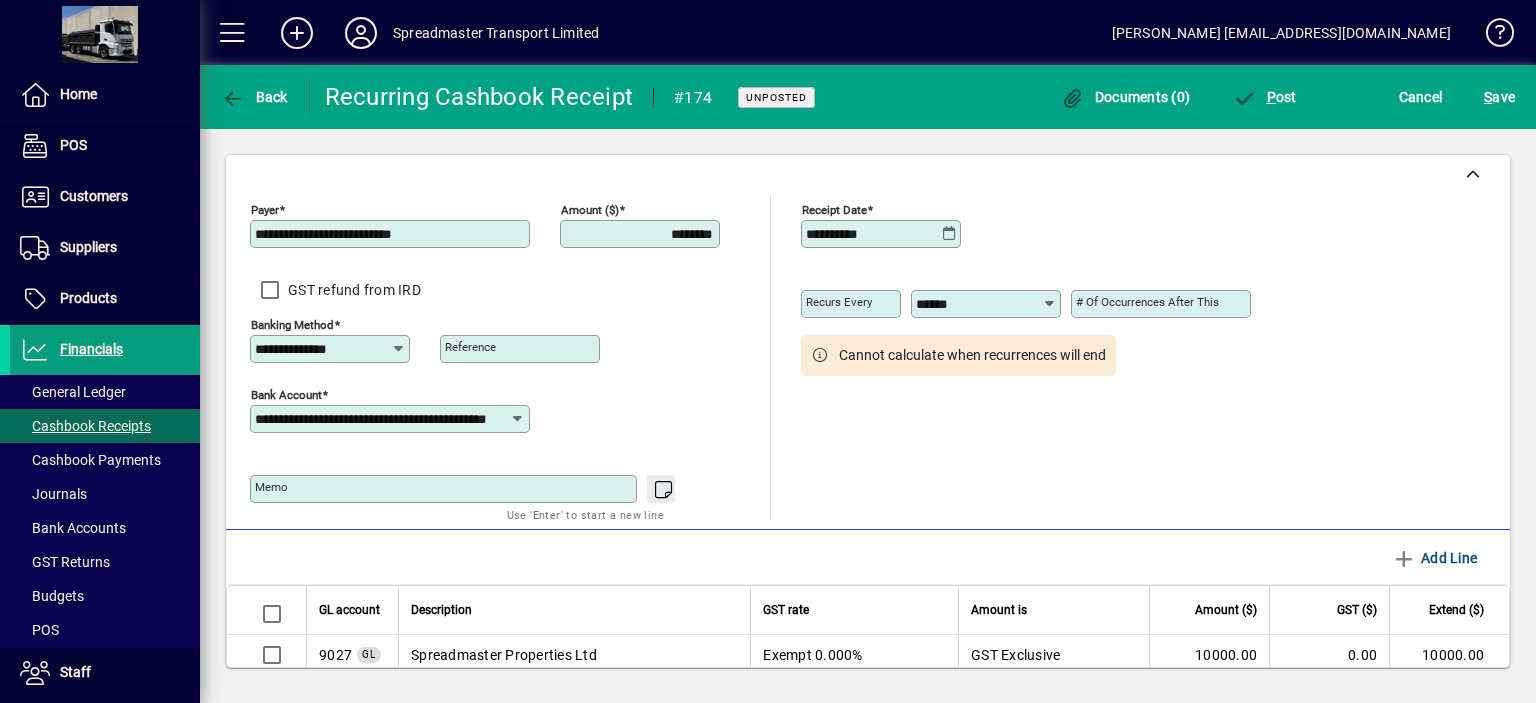 click on "********" at bounding box center (642, 234) 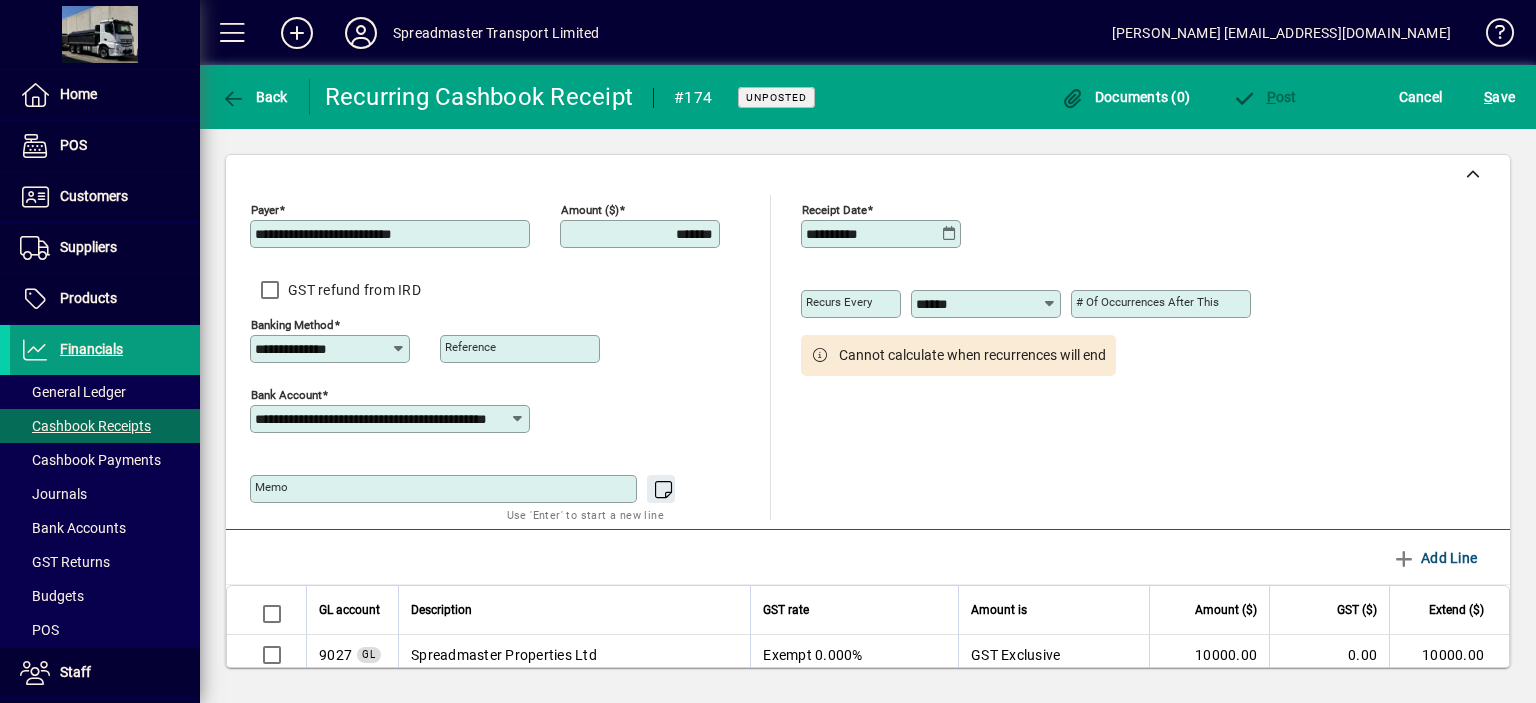 type on "*******" 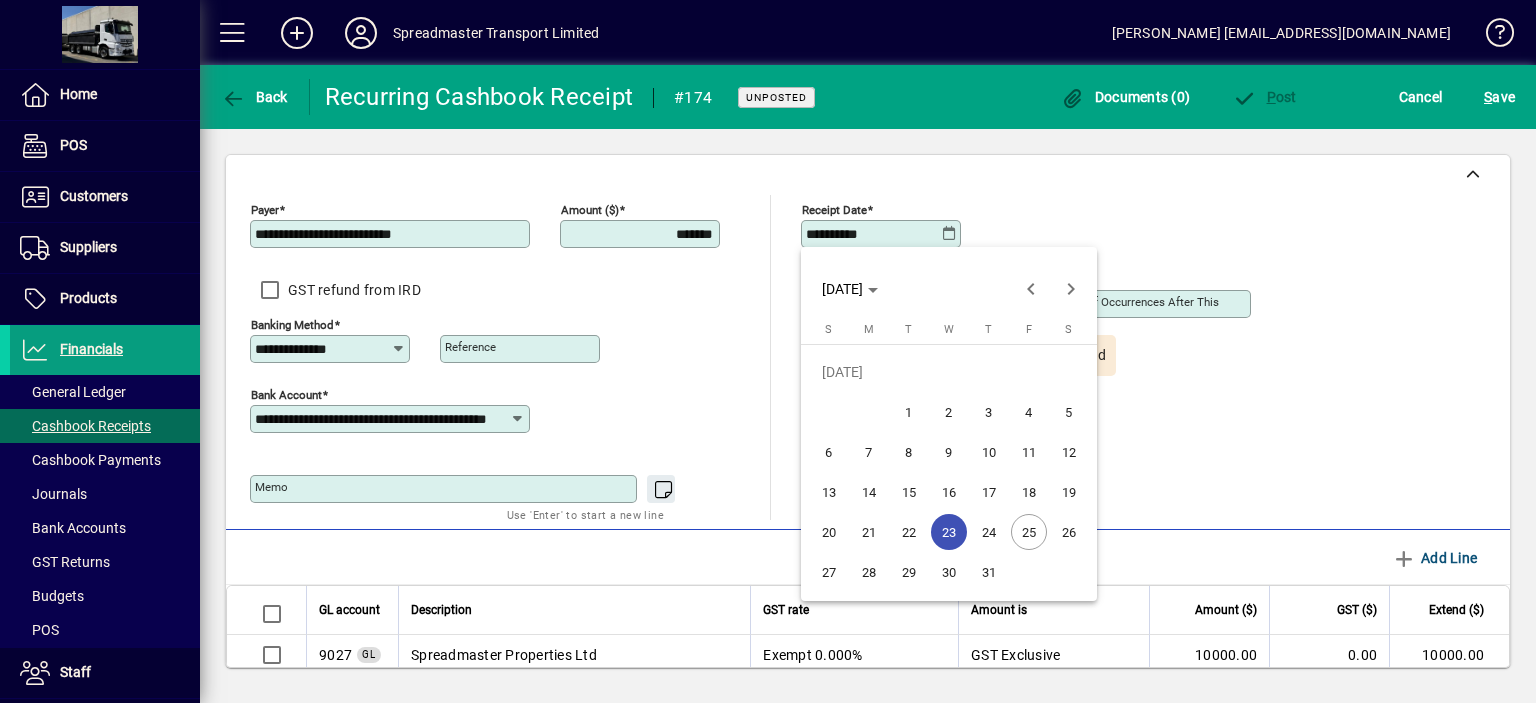click on "24" at bounding box center [989, 532] 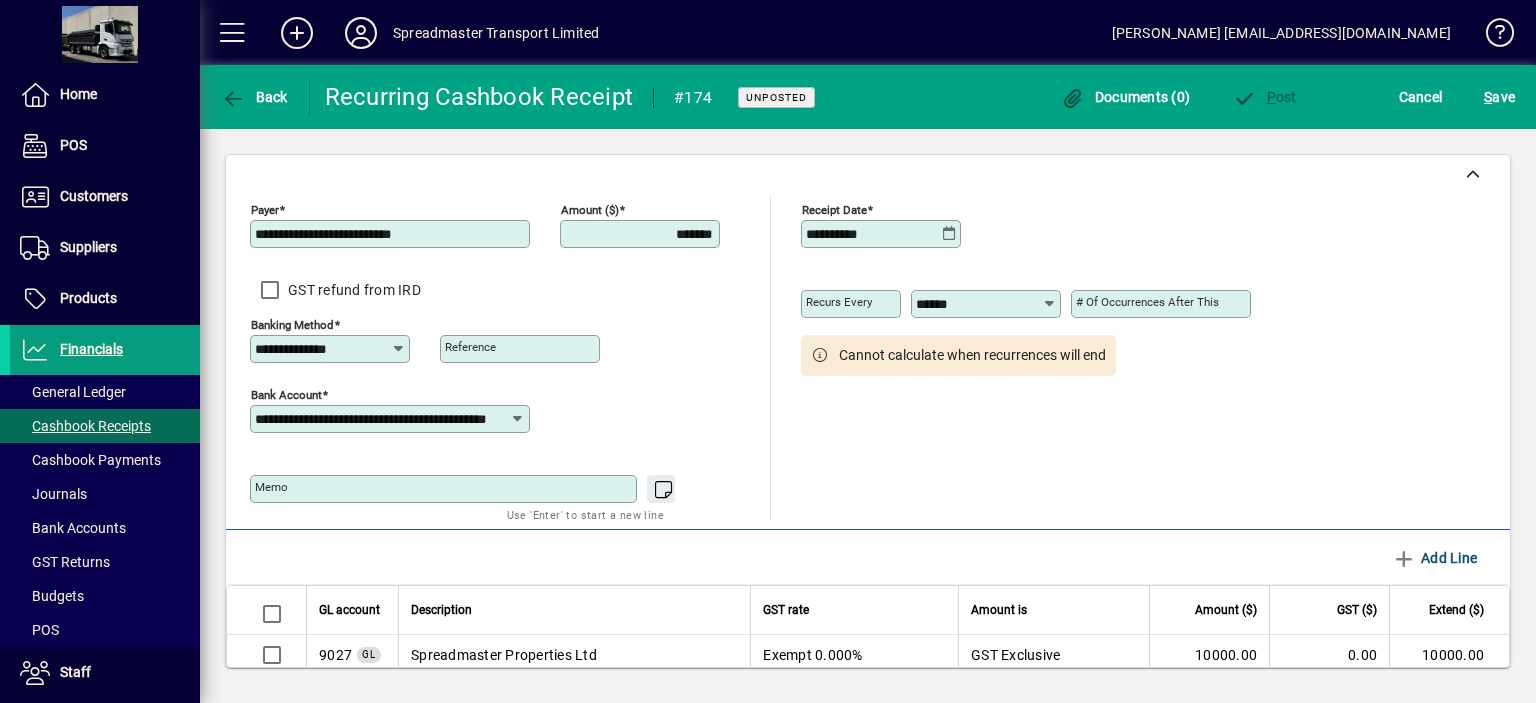 type on "**********" 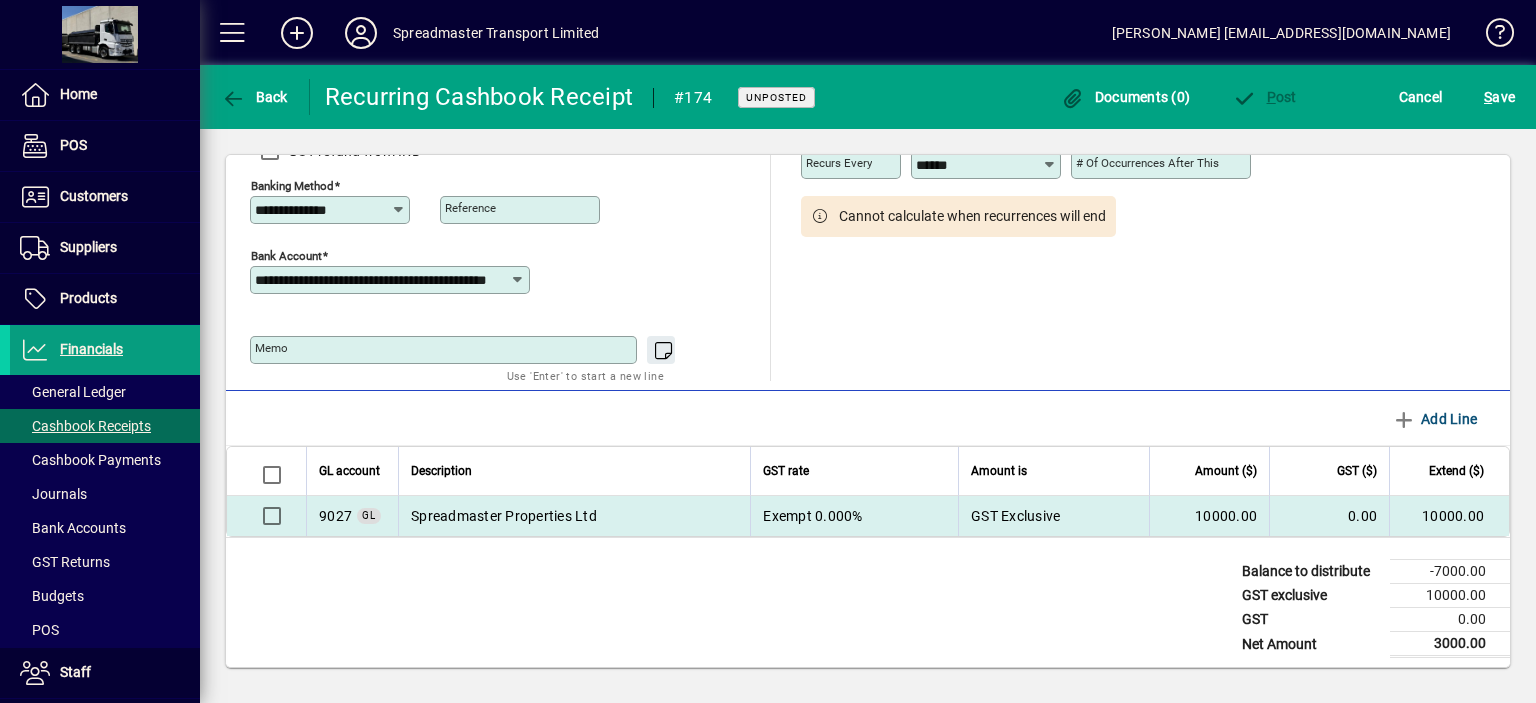 scroll, scrollTop: 143, scrollLeft: 0, axis: vertical 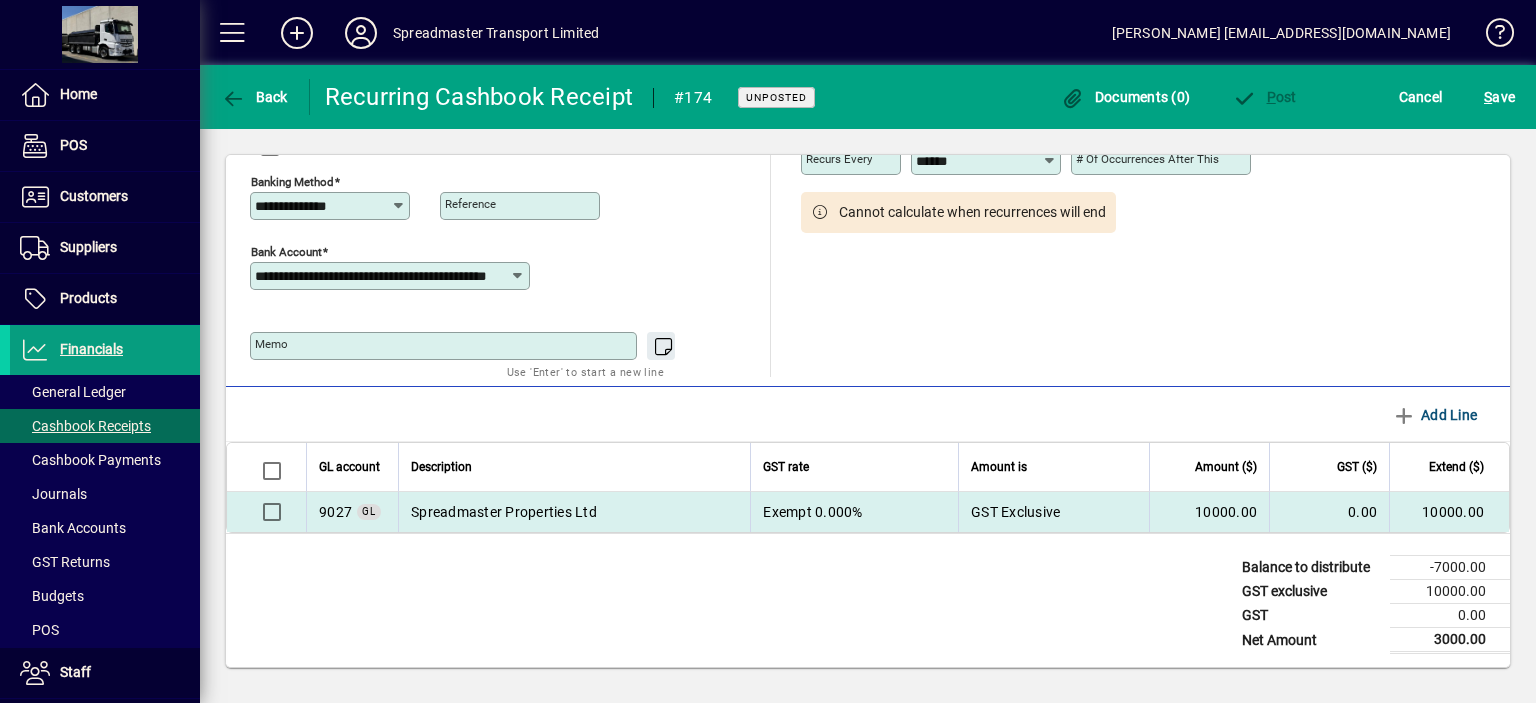 click on "Spreadmaster Properties Ltd" at bounding box center (574, 512) 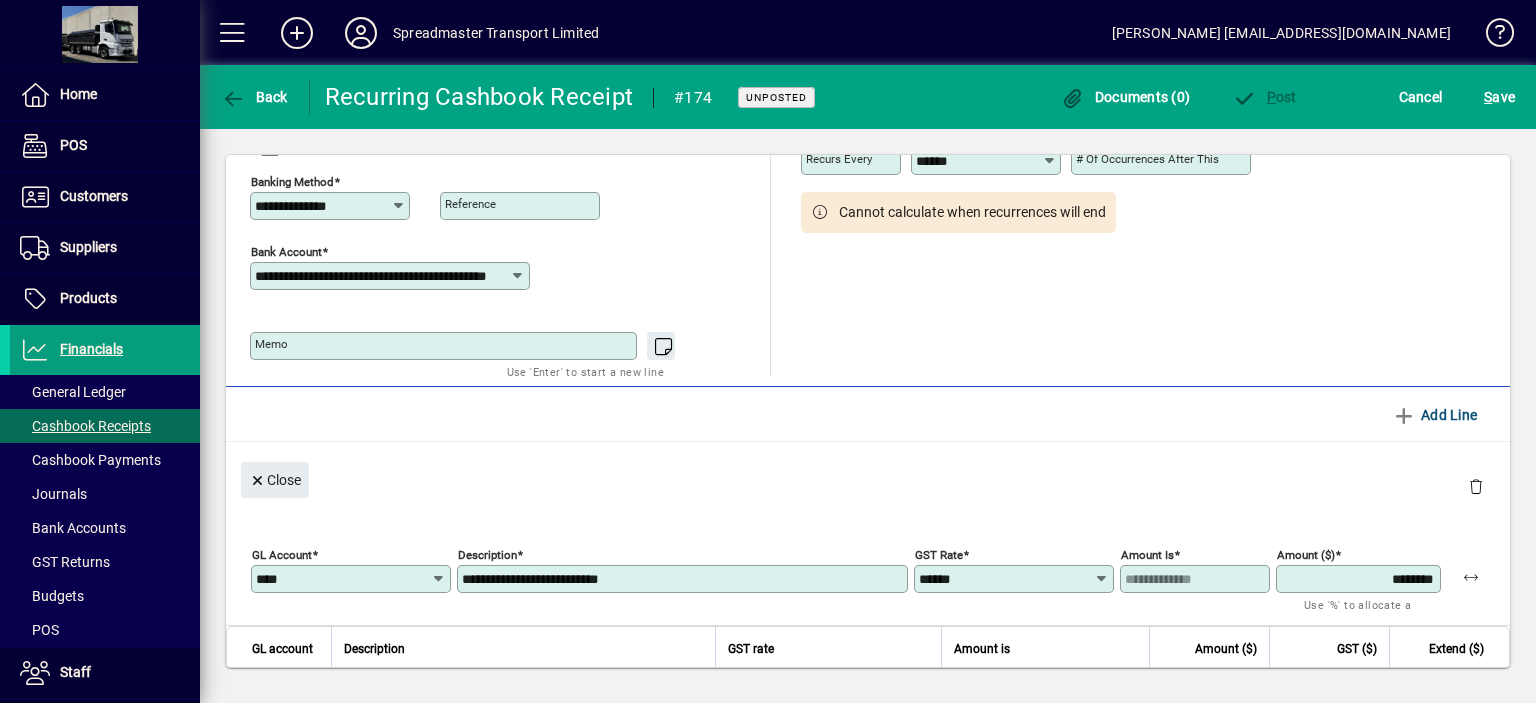 click on "********" at bounding box center (1360, 579) 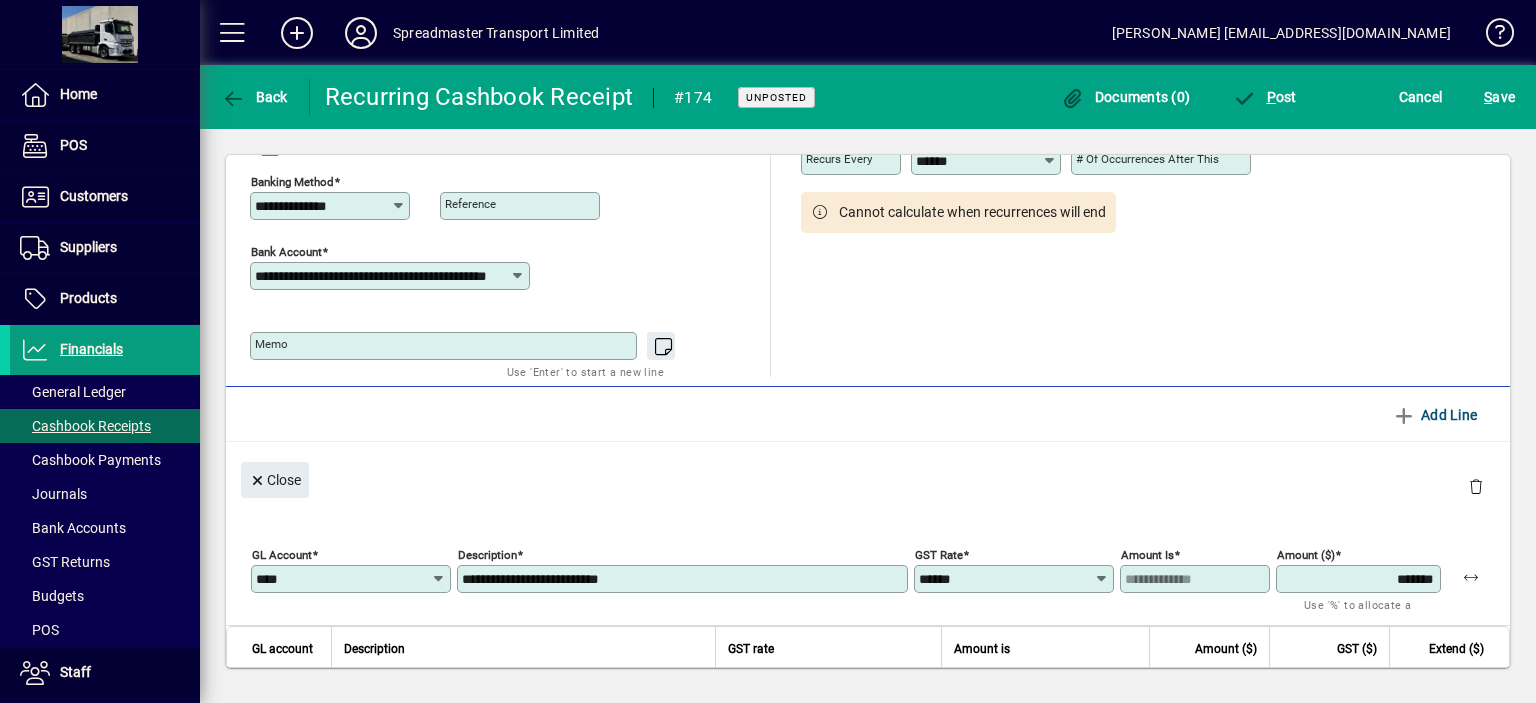 type on "*******" 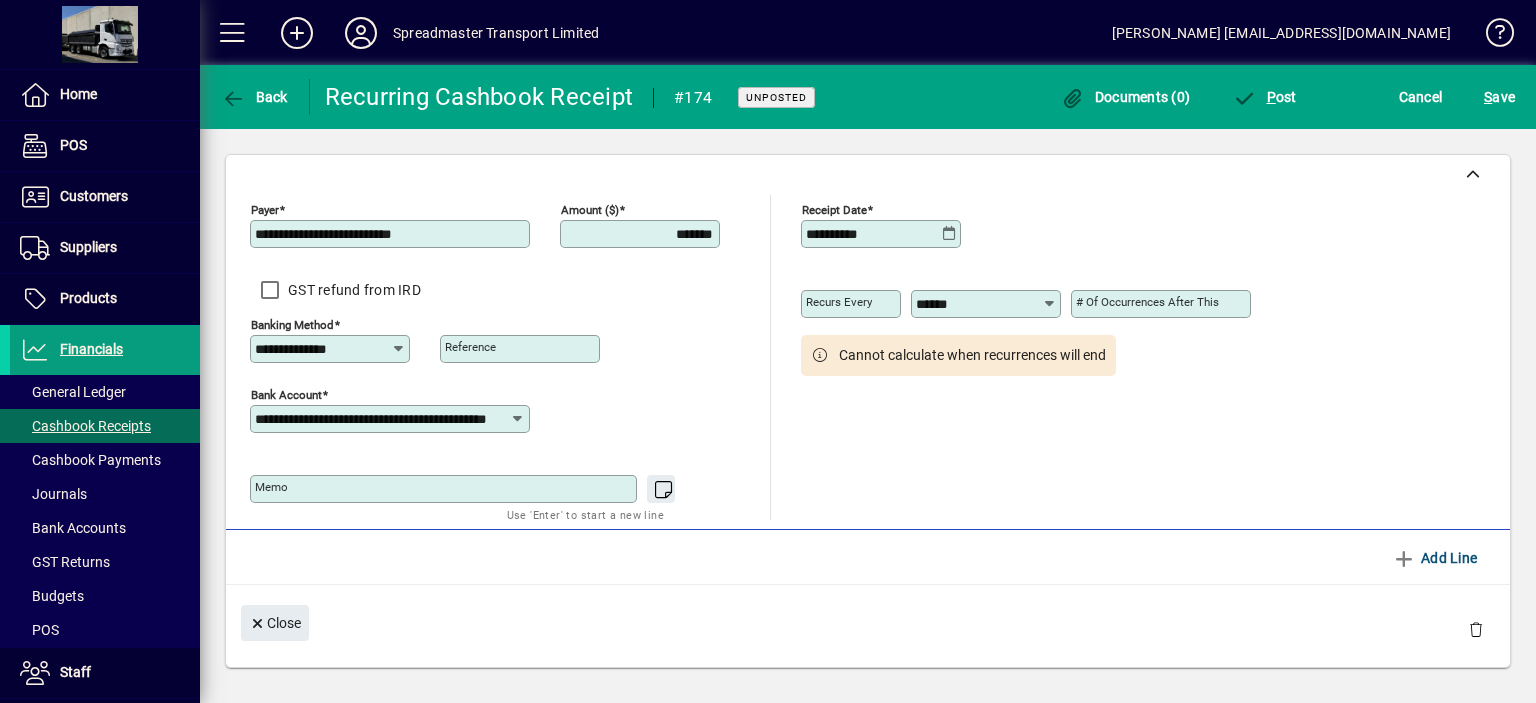 scroll, scrollTop: 0, scrollLeft: 0, axis: both 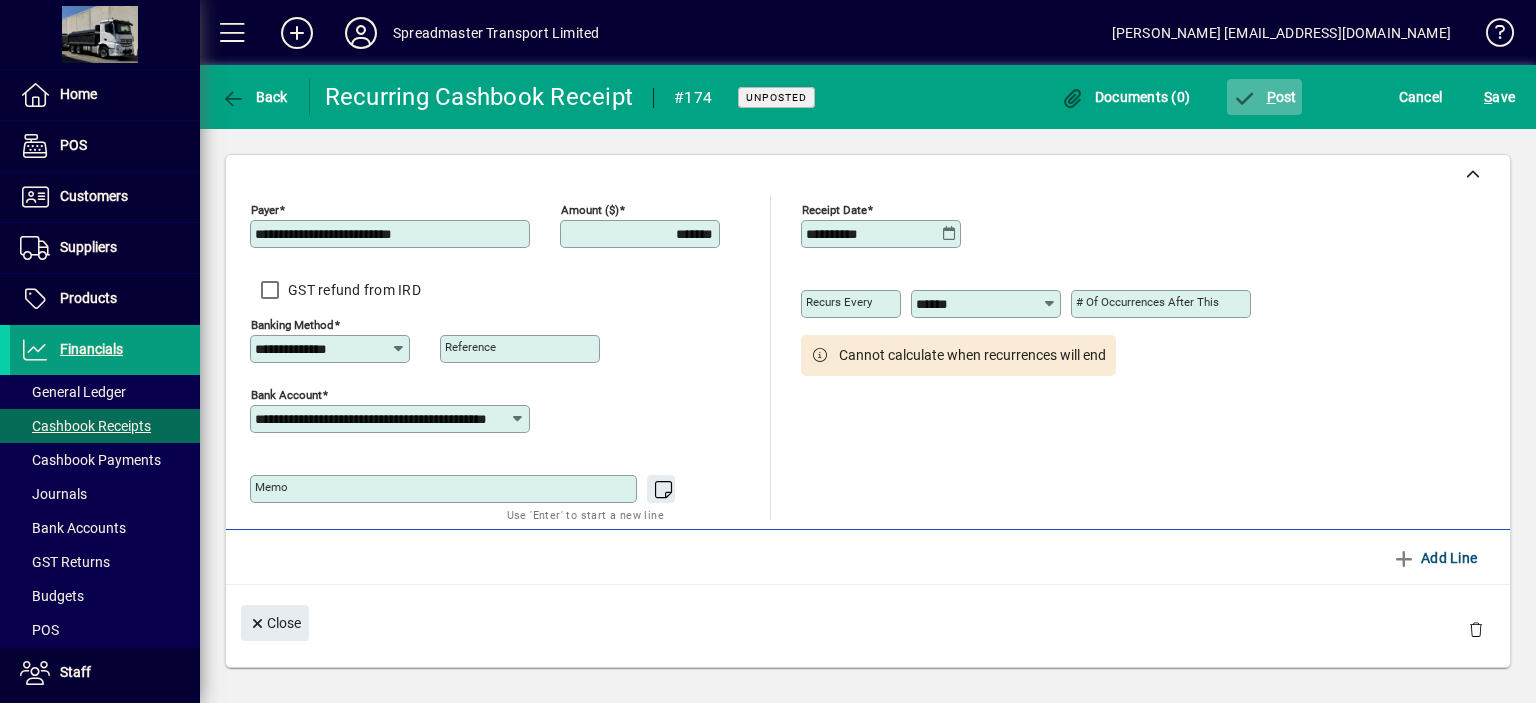 click on "P ost" 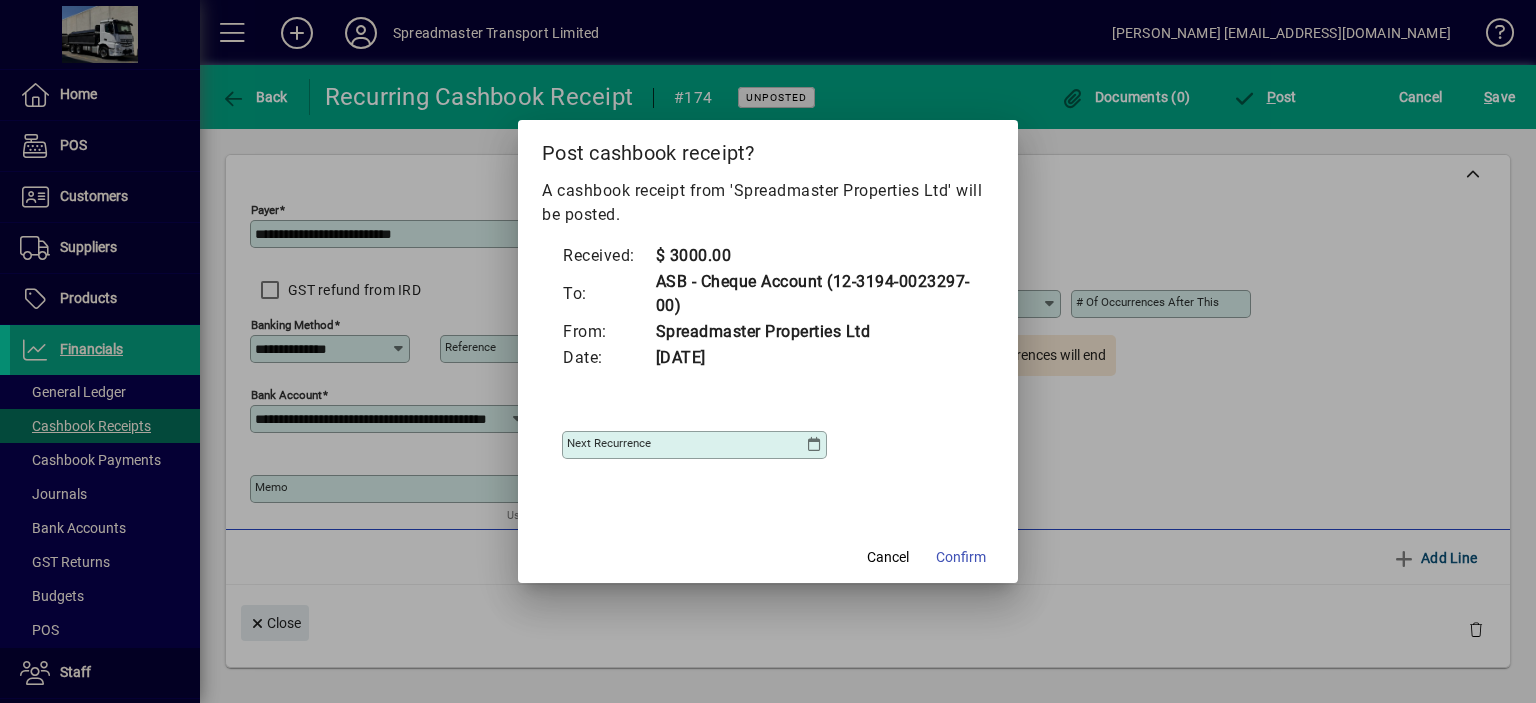 click at bounding box center [814, 445] 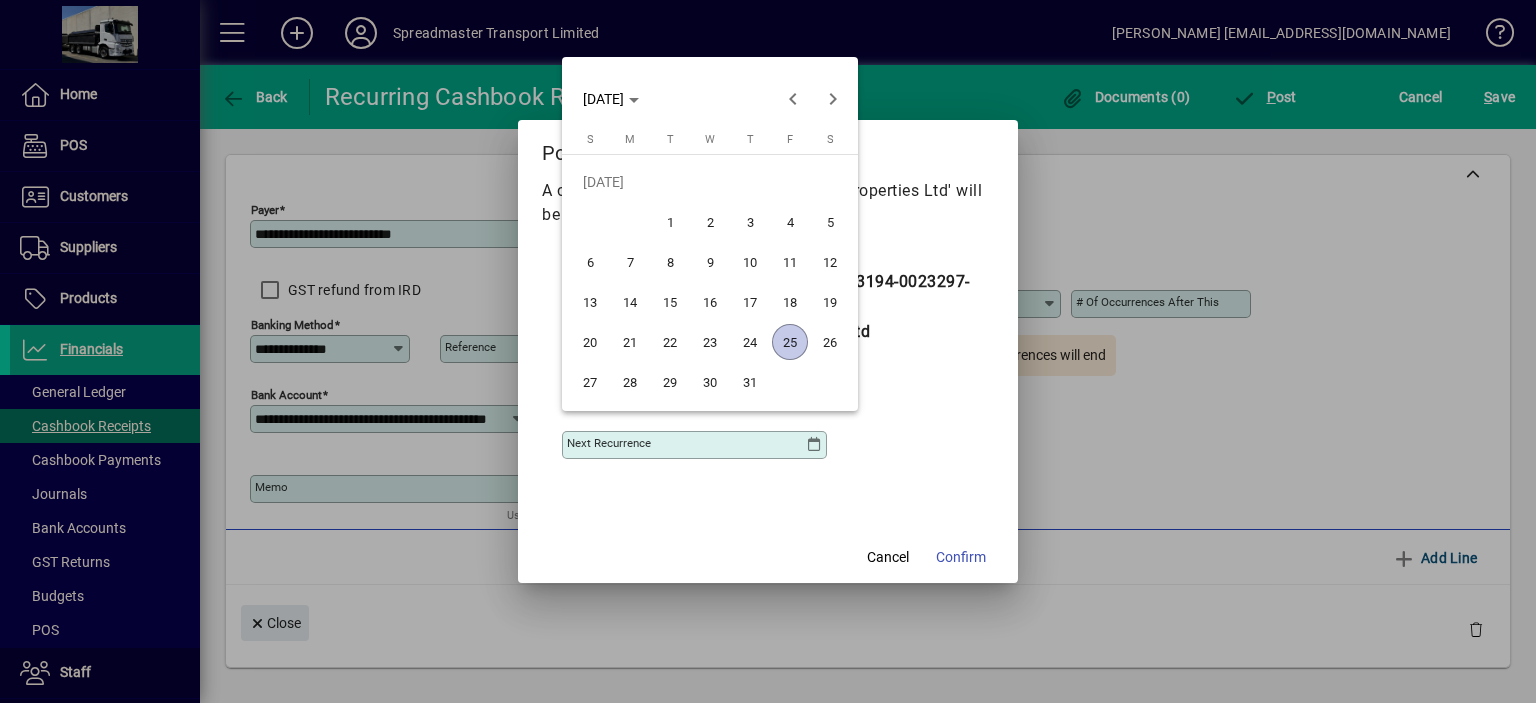 click on "25" at bounding box center (790, 342) 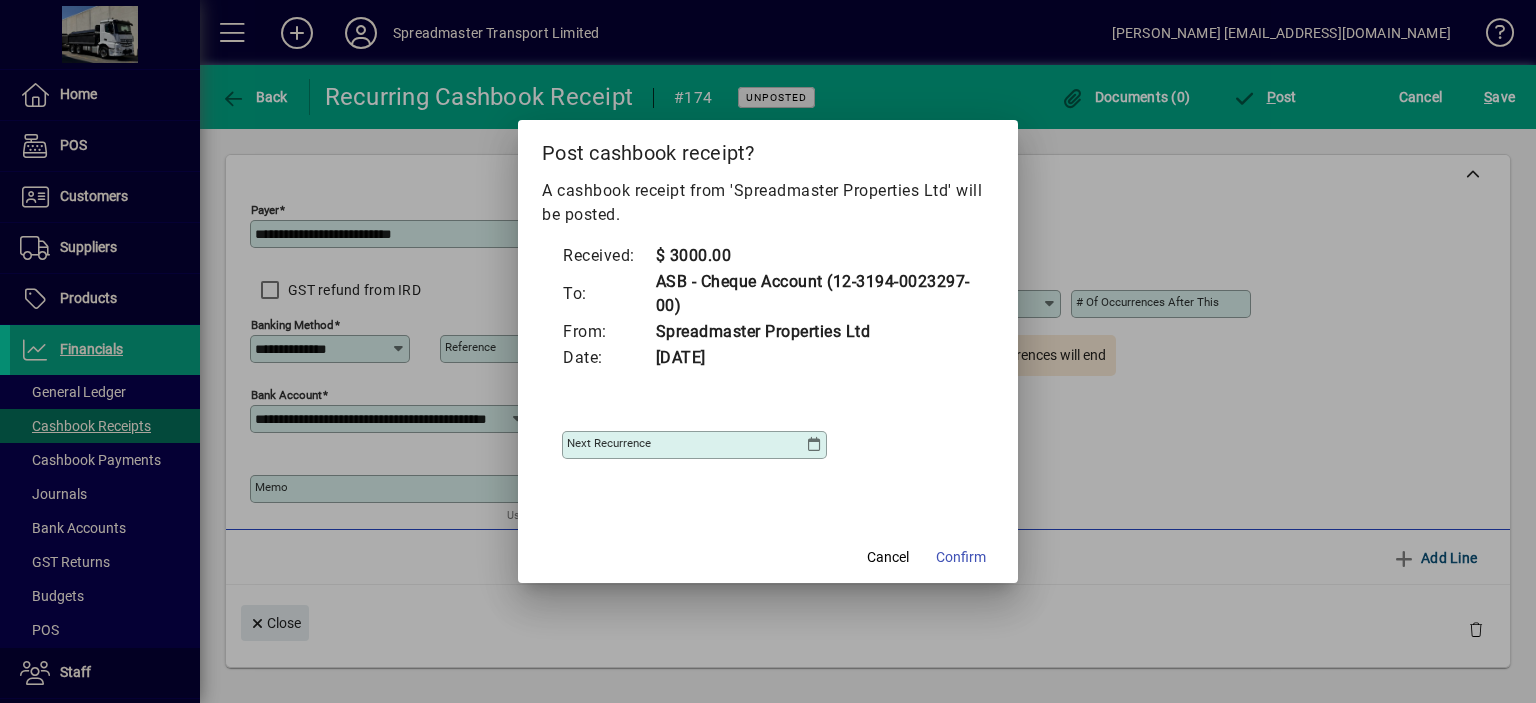 type on "**********" 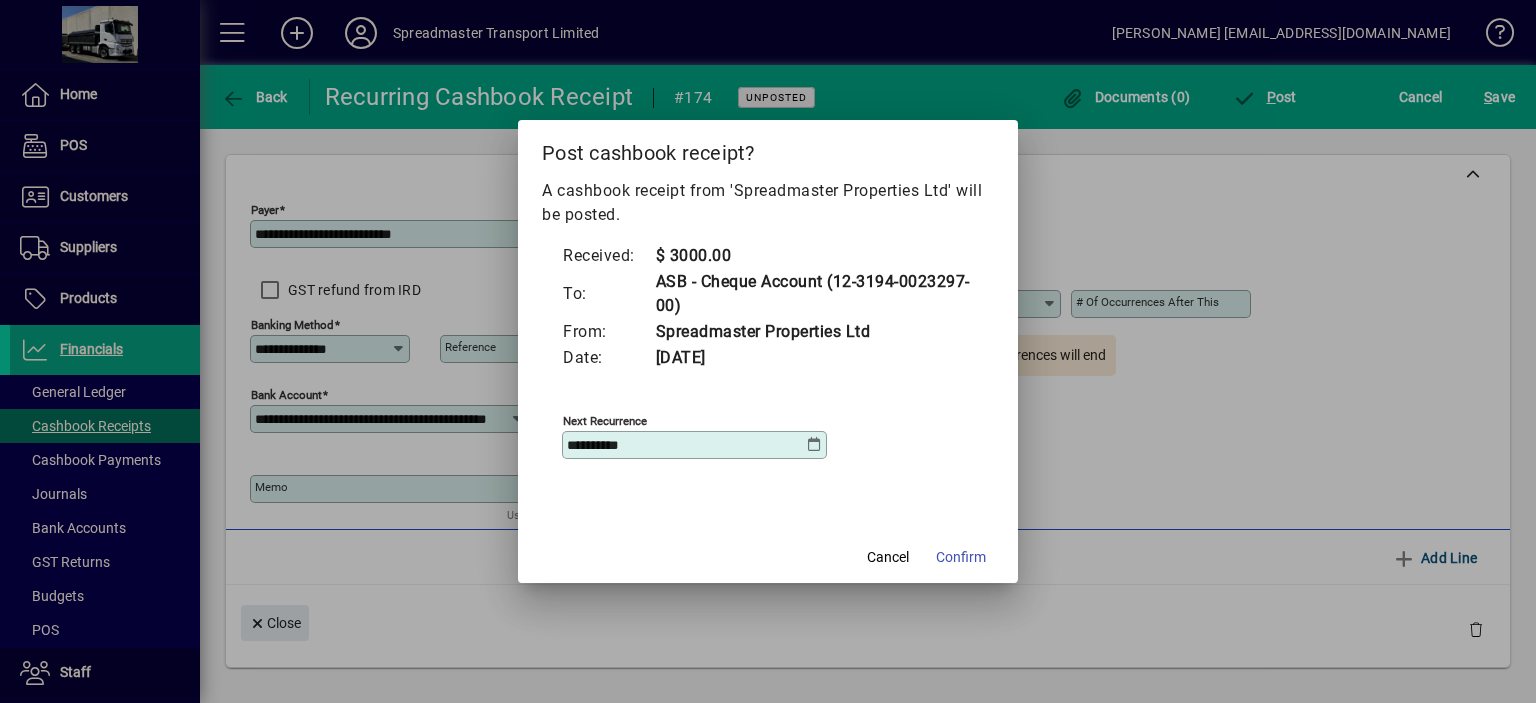 type on "********" 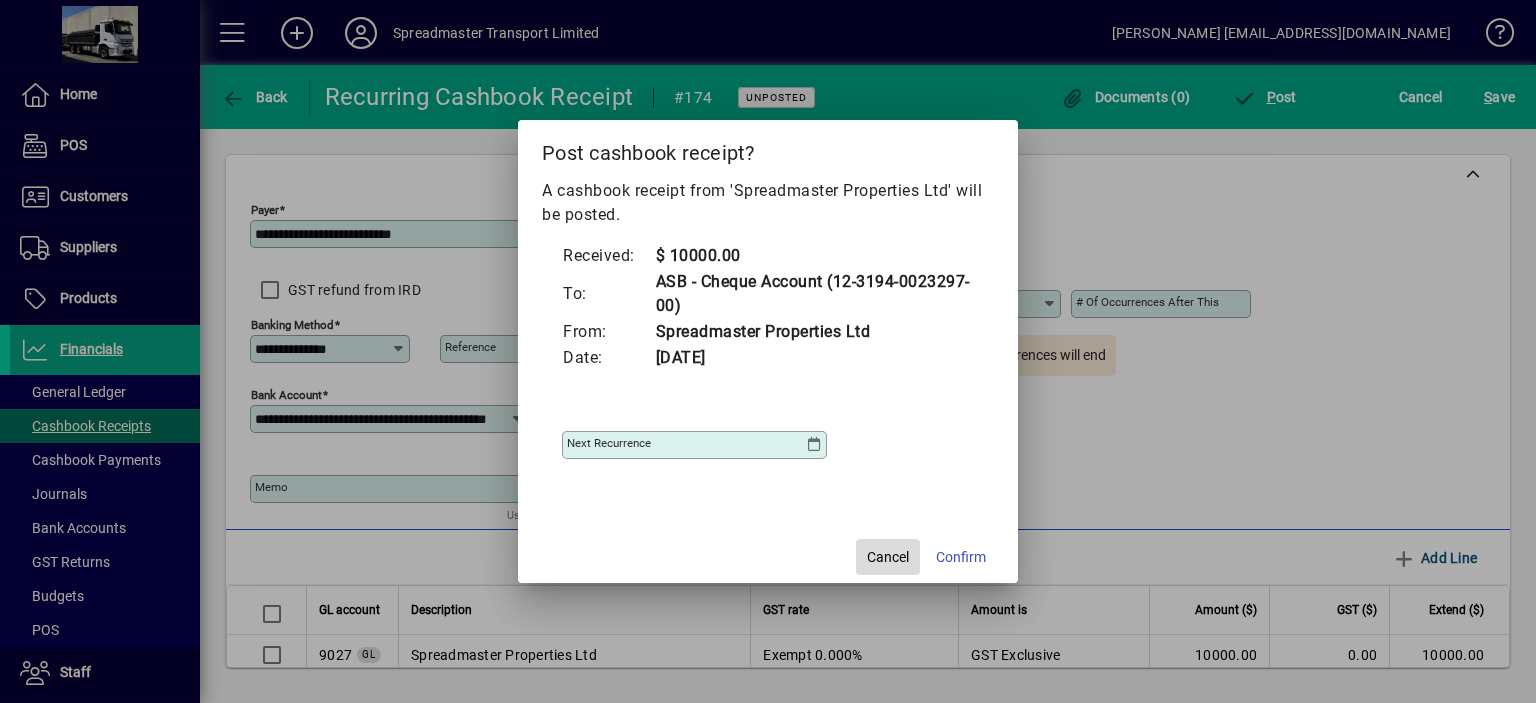 click on "Cancel" 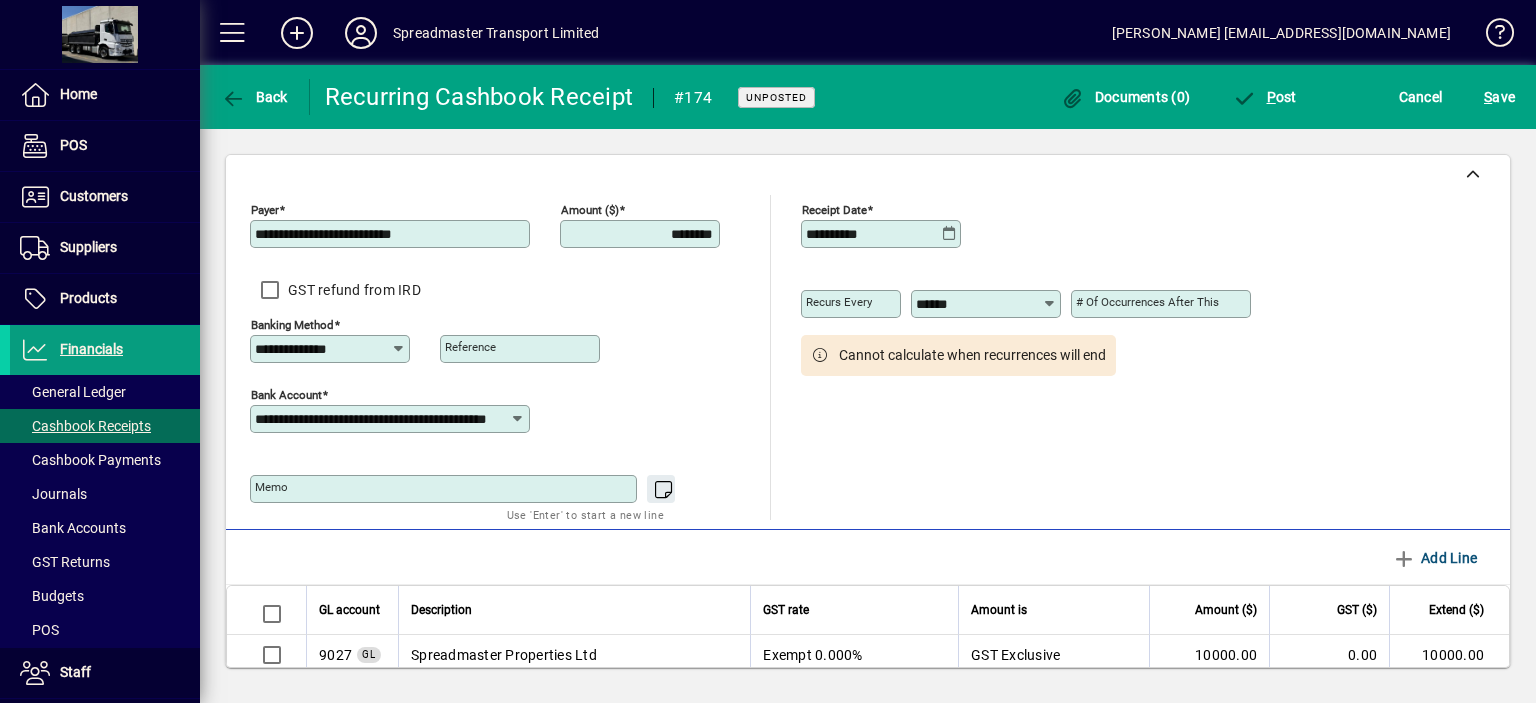 click on "********" at bounding box center [642, 234] 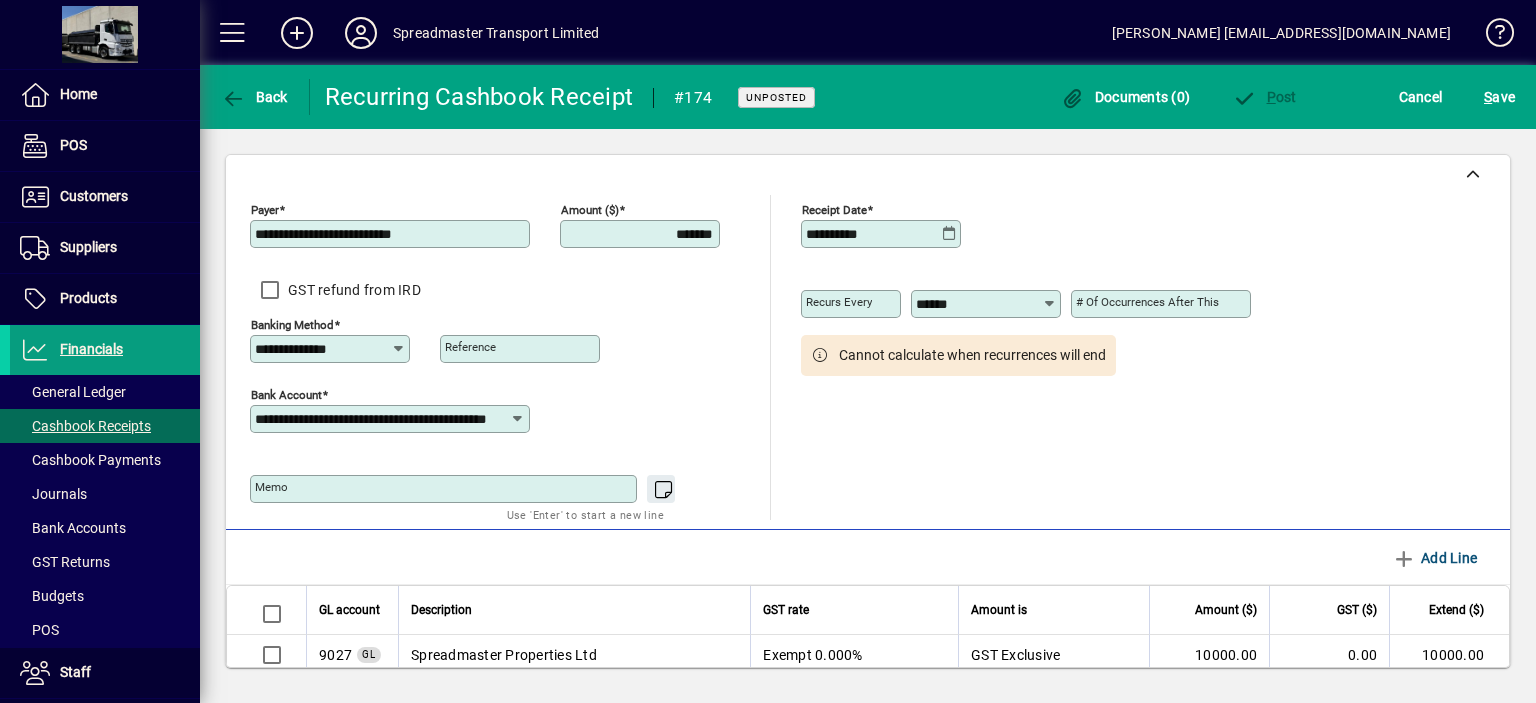 type on "*******" 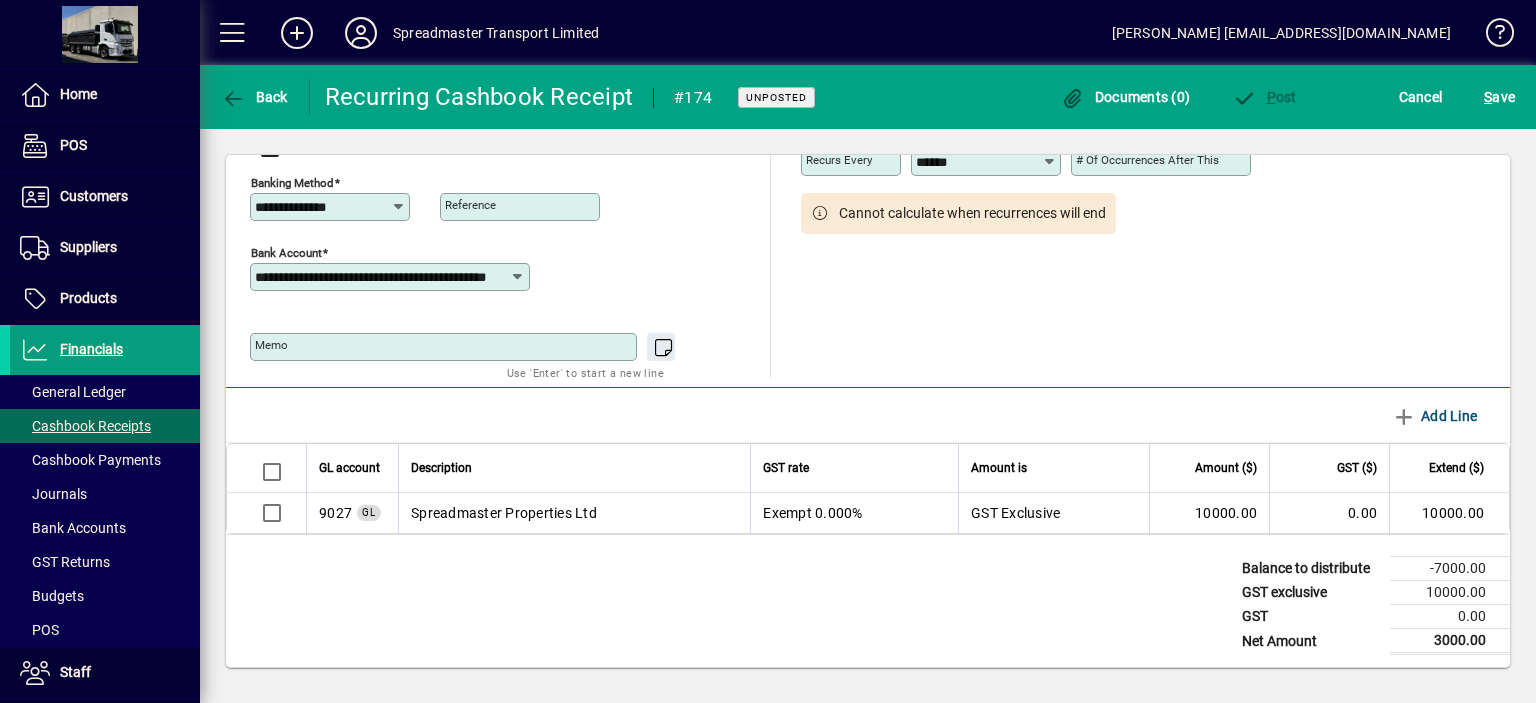 scroll, scrollTop: 143, scrollLeft: 0, axis: vertical 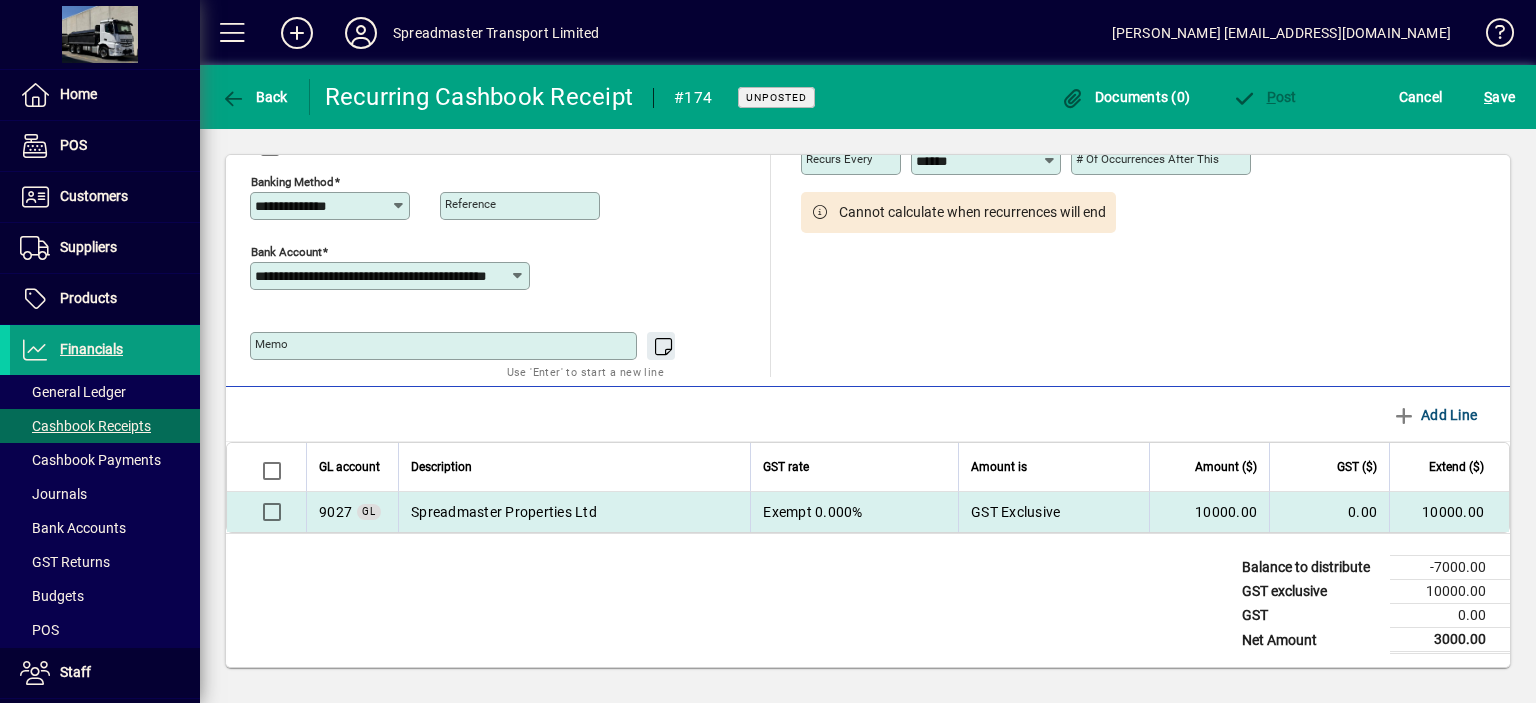 click on "Exempt 0.000%" at bounding box center (854, 512) 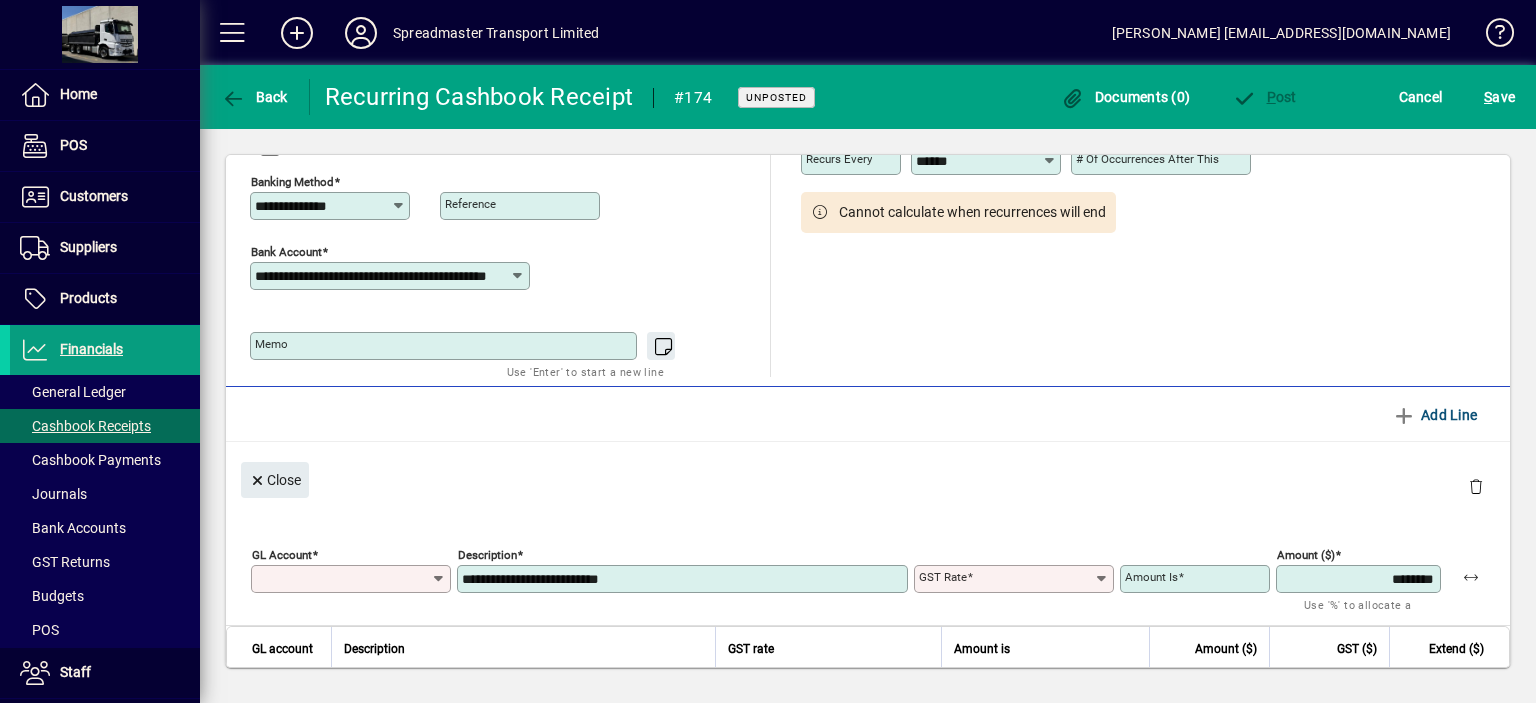 type on "****" 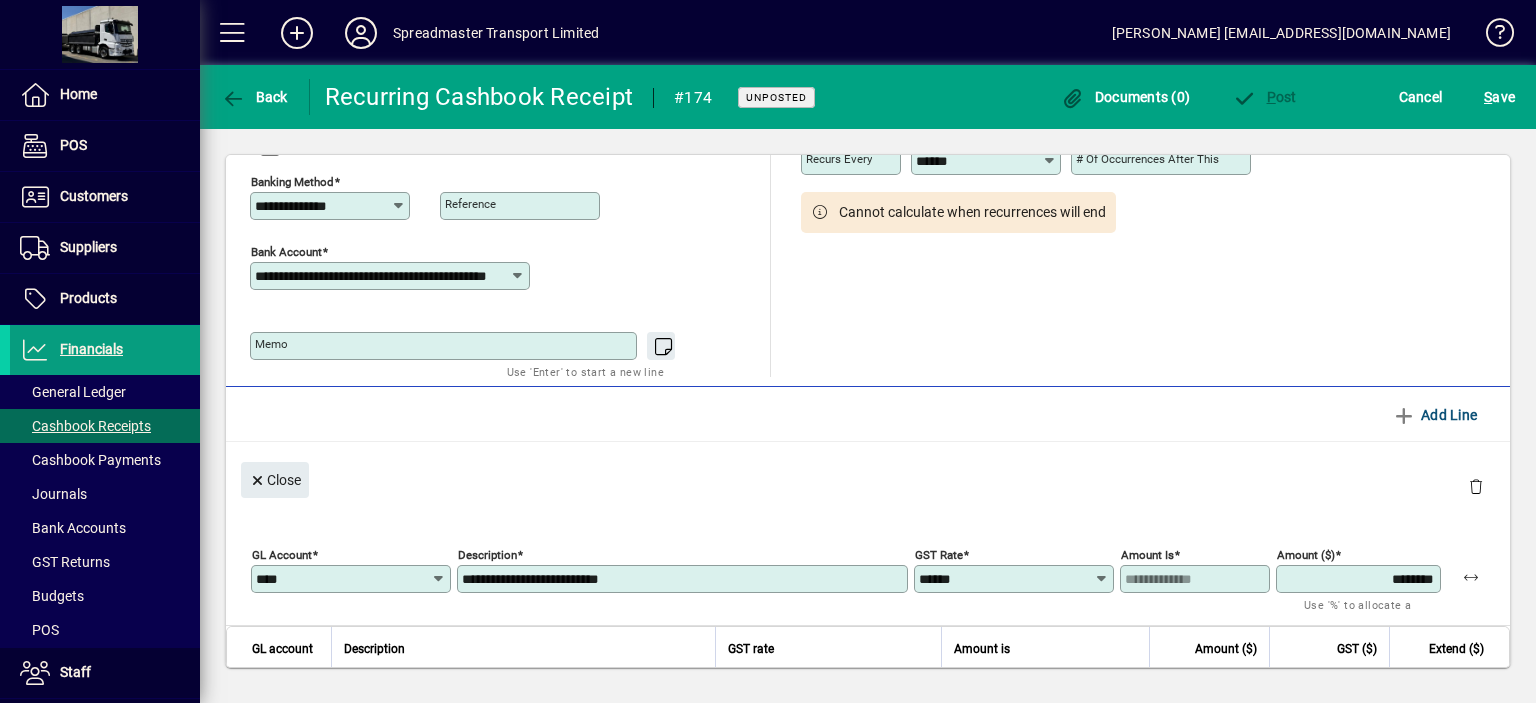 click on "********" at bounding box center (1360, 579) 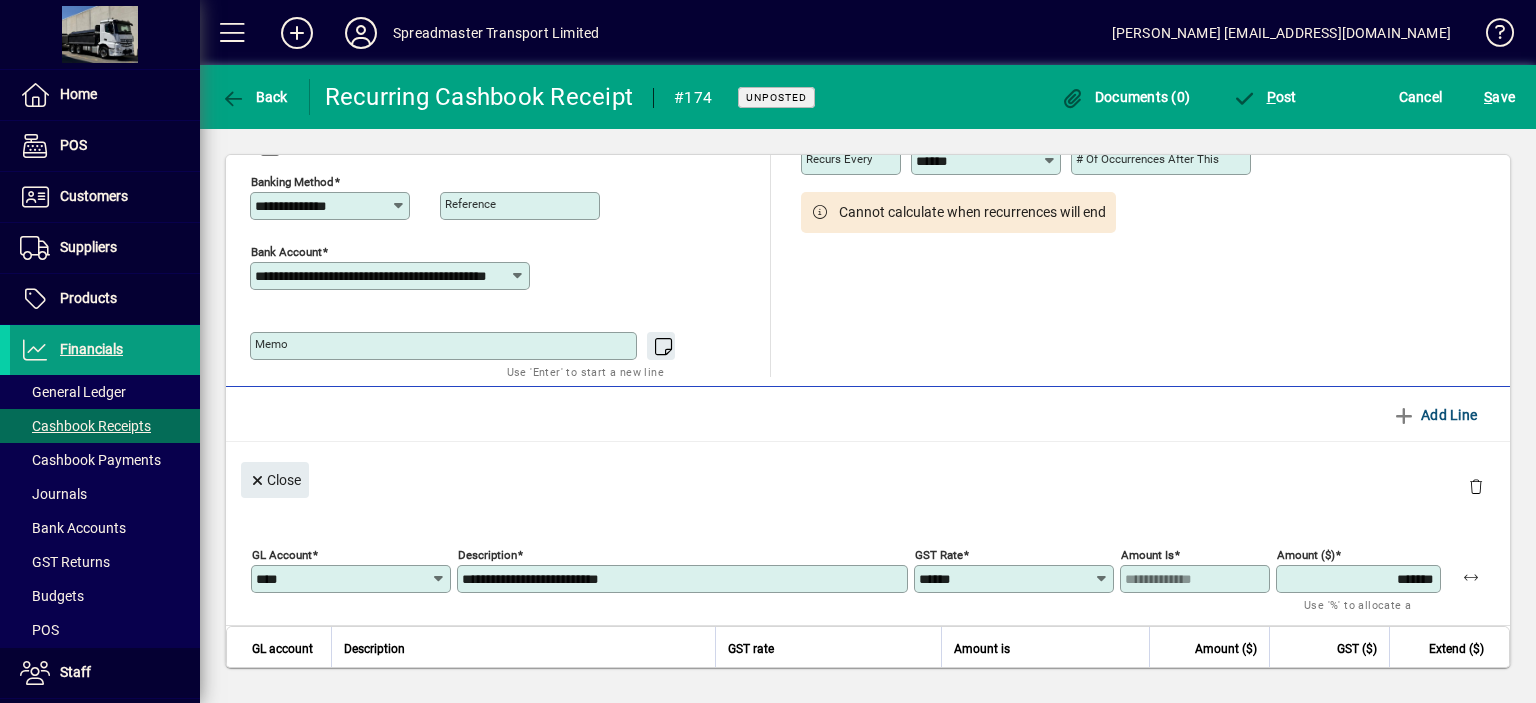 type on "*******" 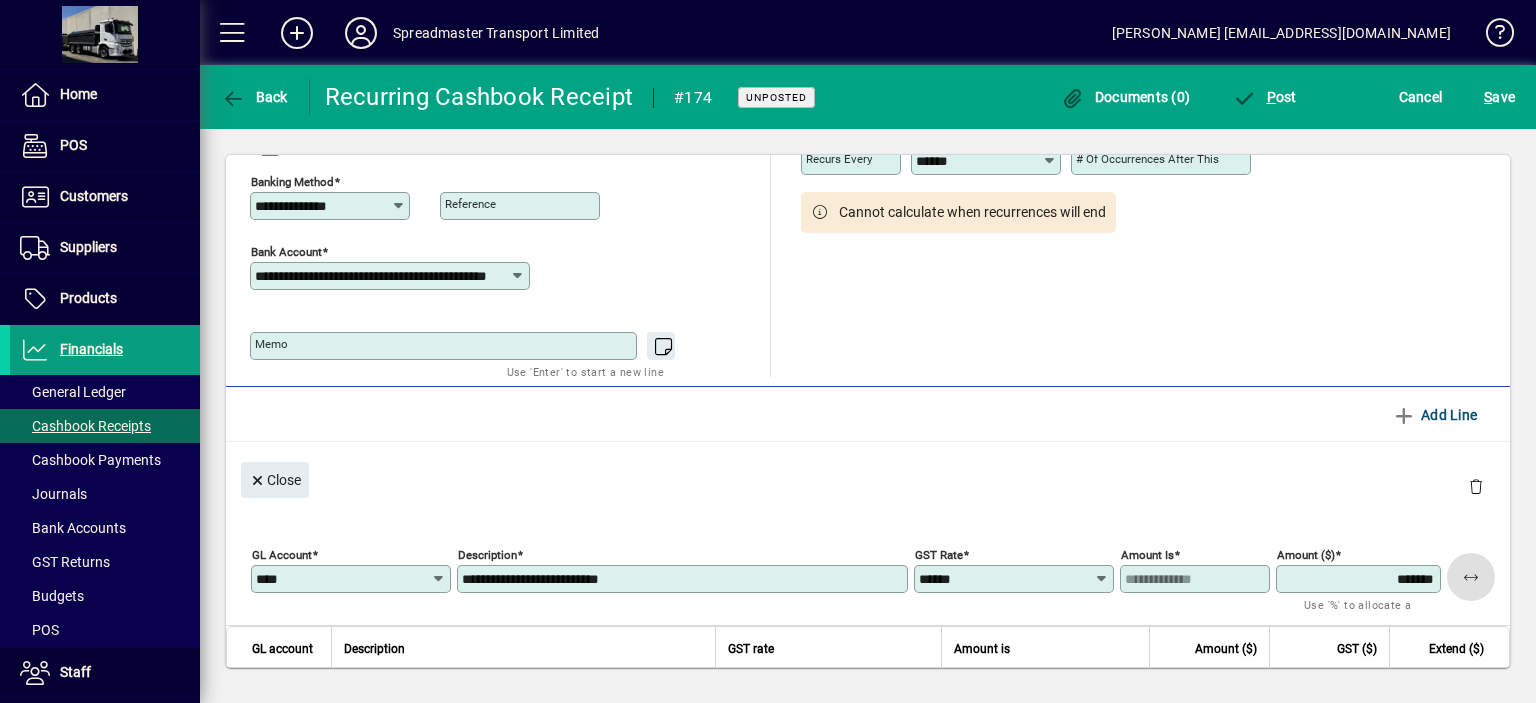 type 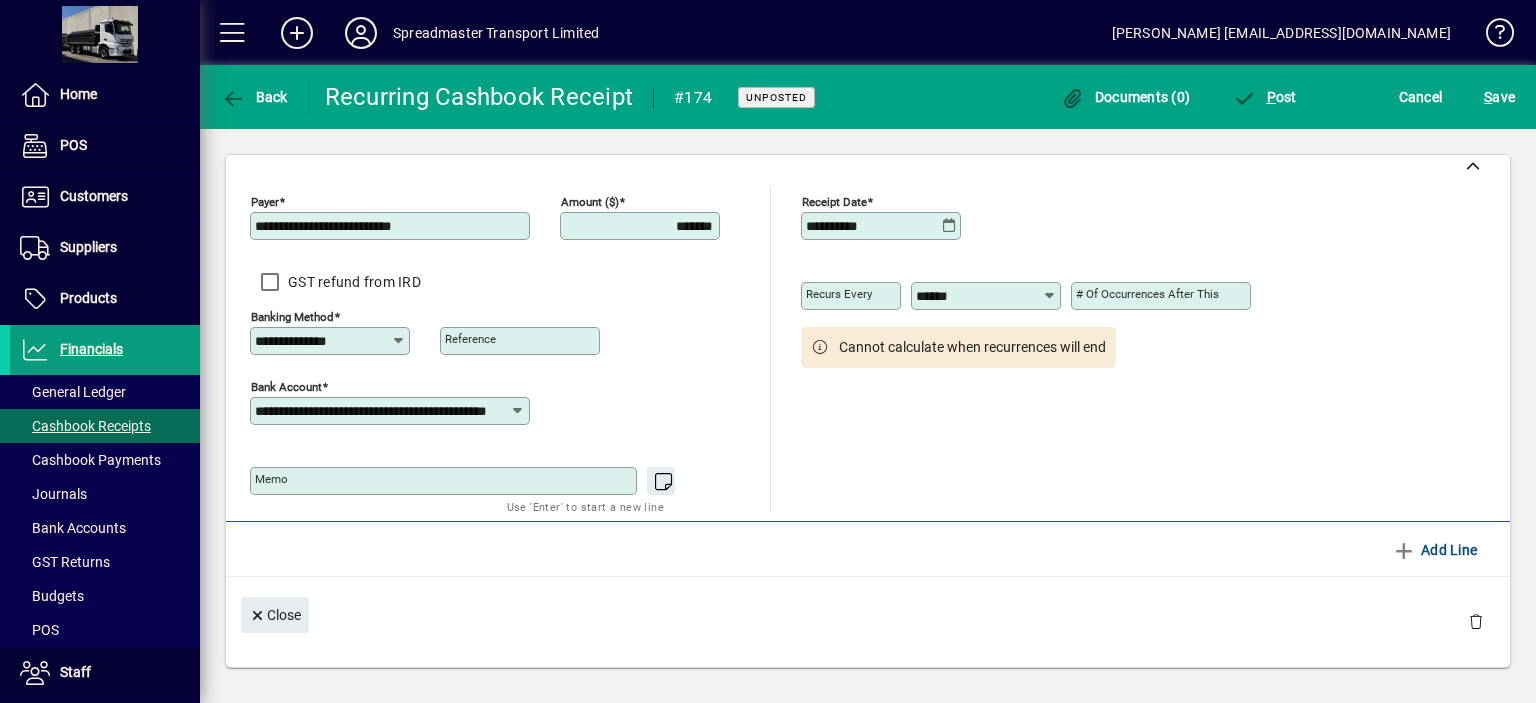 scroll, scrollTop: 0, scrollLeft: 0, axis: both 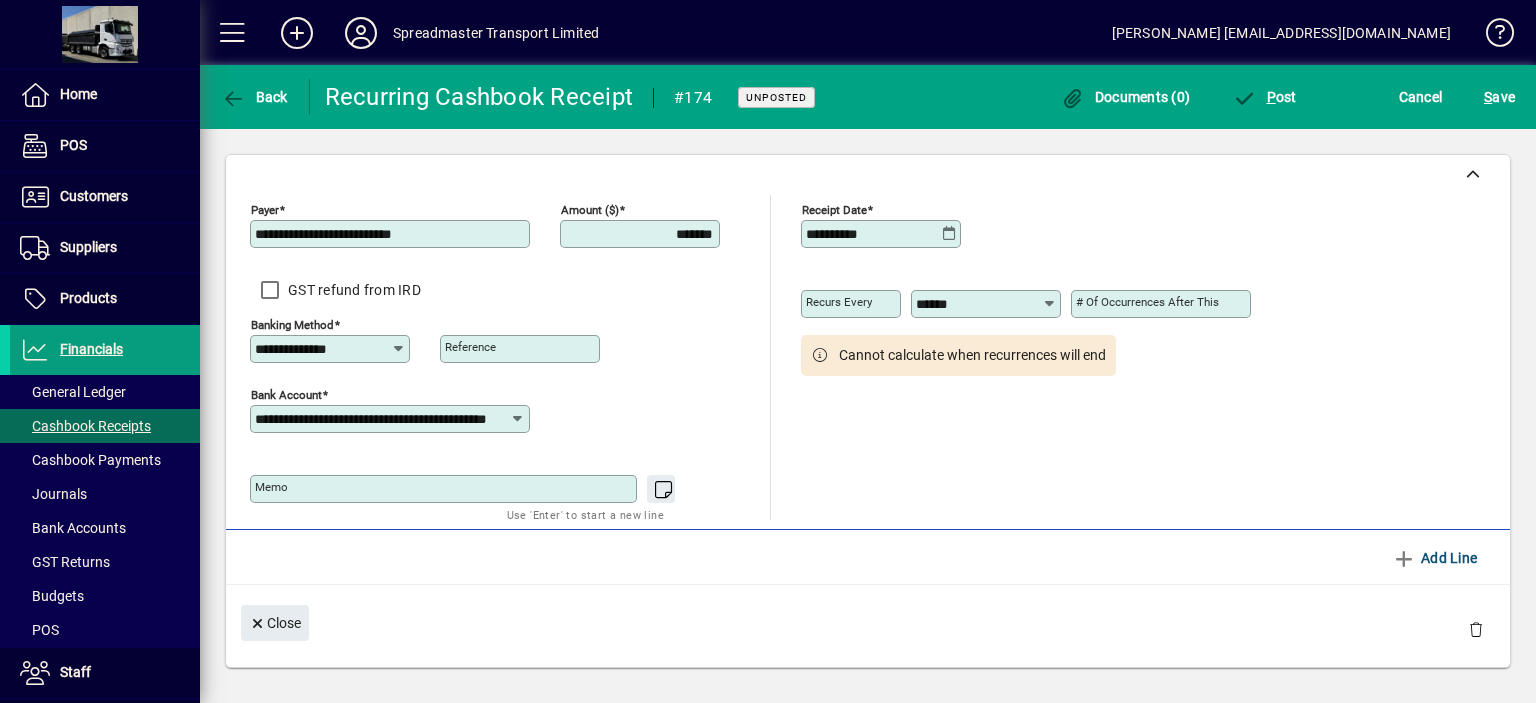 click on "**********" 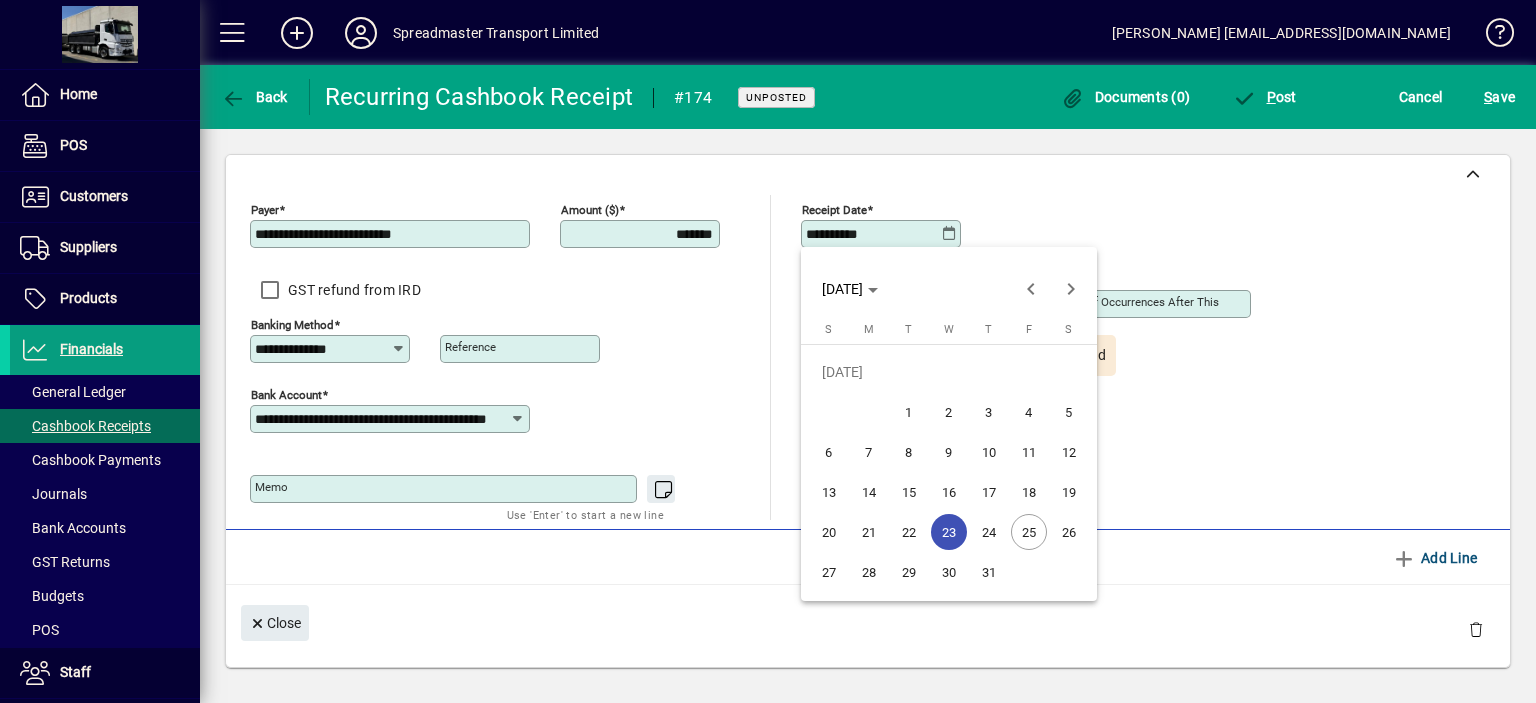 click on "24" at bounding box center (989, 532) 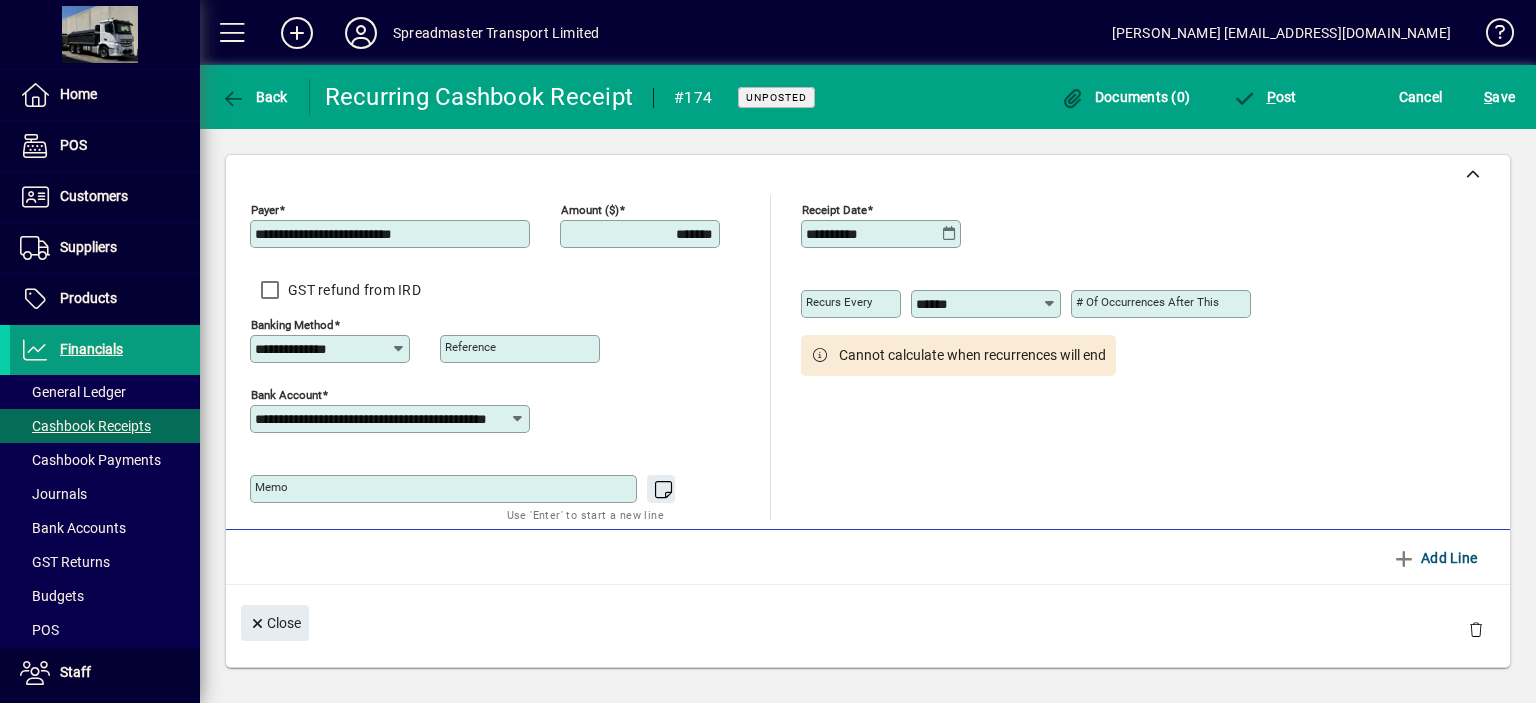 type on "**********" 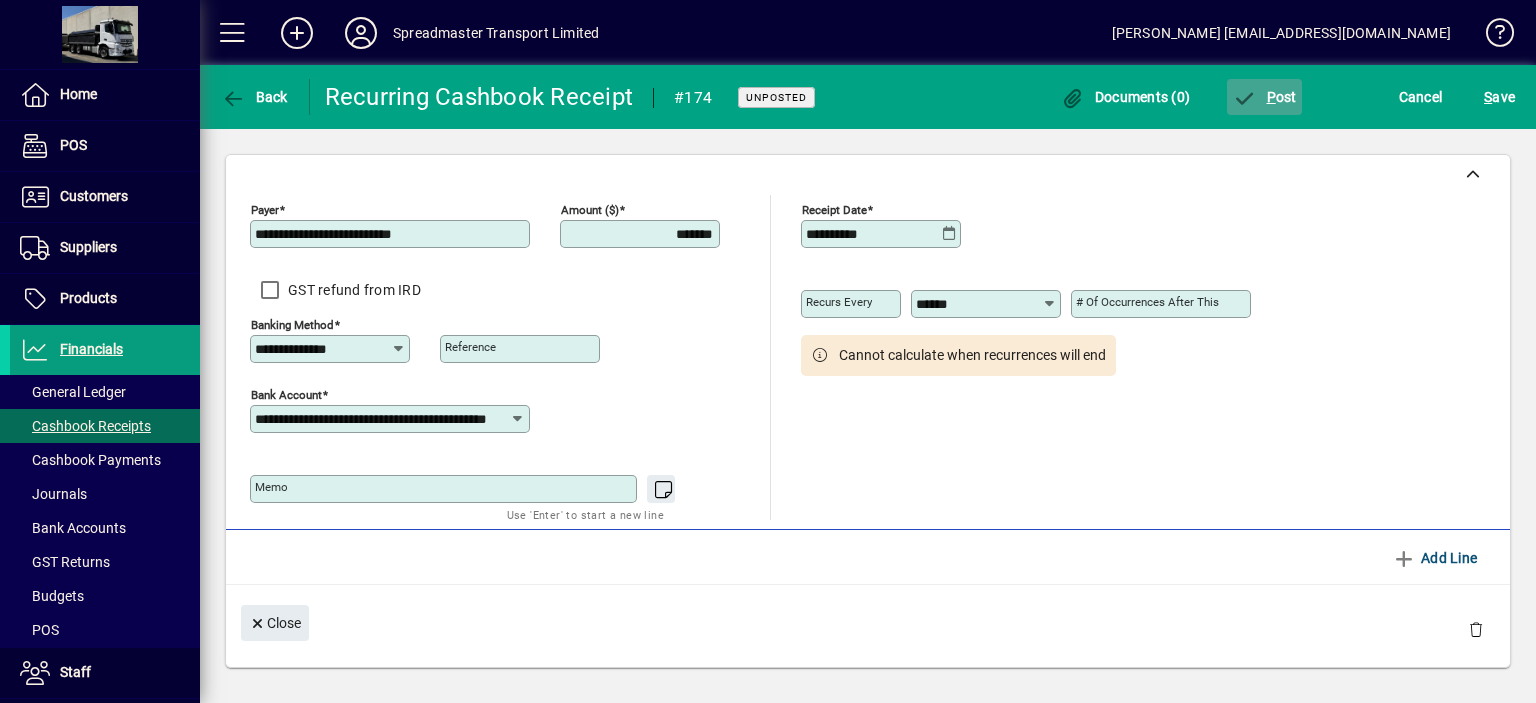 click on "P ost" 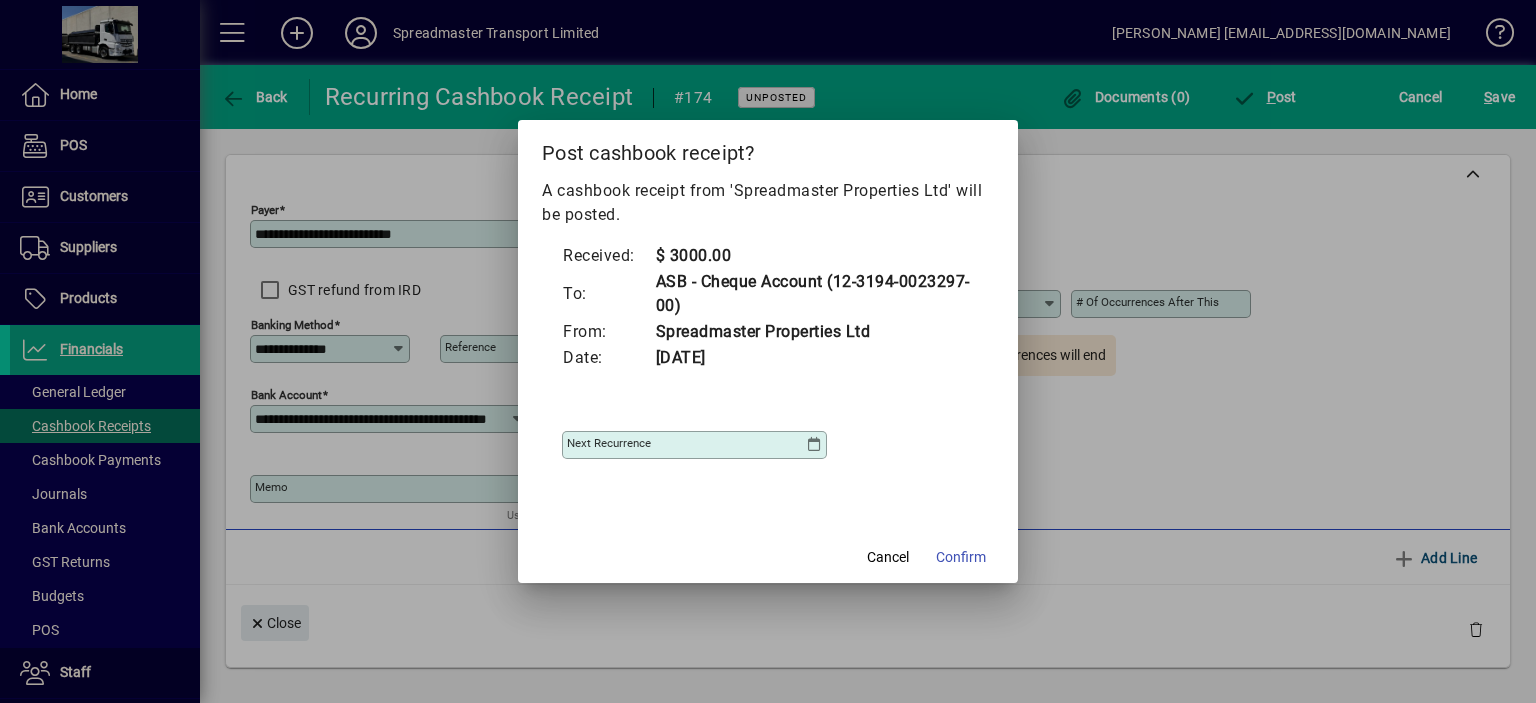click at bounding box center [814, 445] 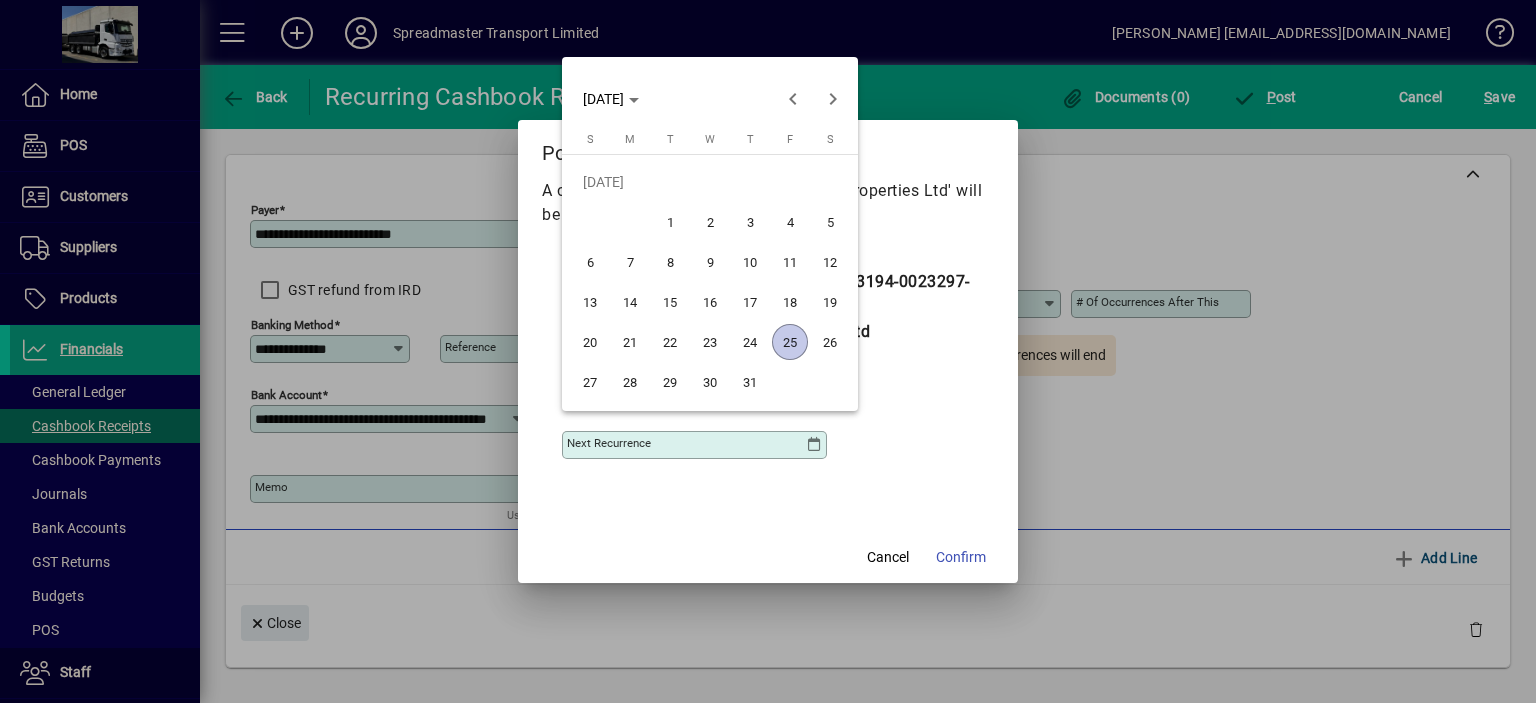 click on "25" at bounding box center [790, 342] 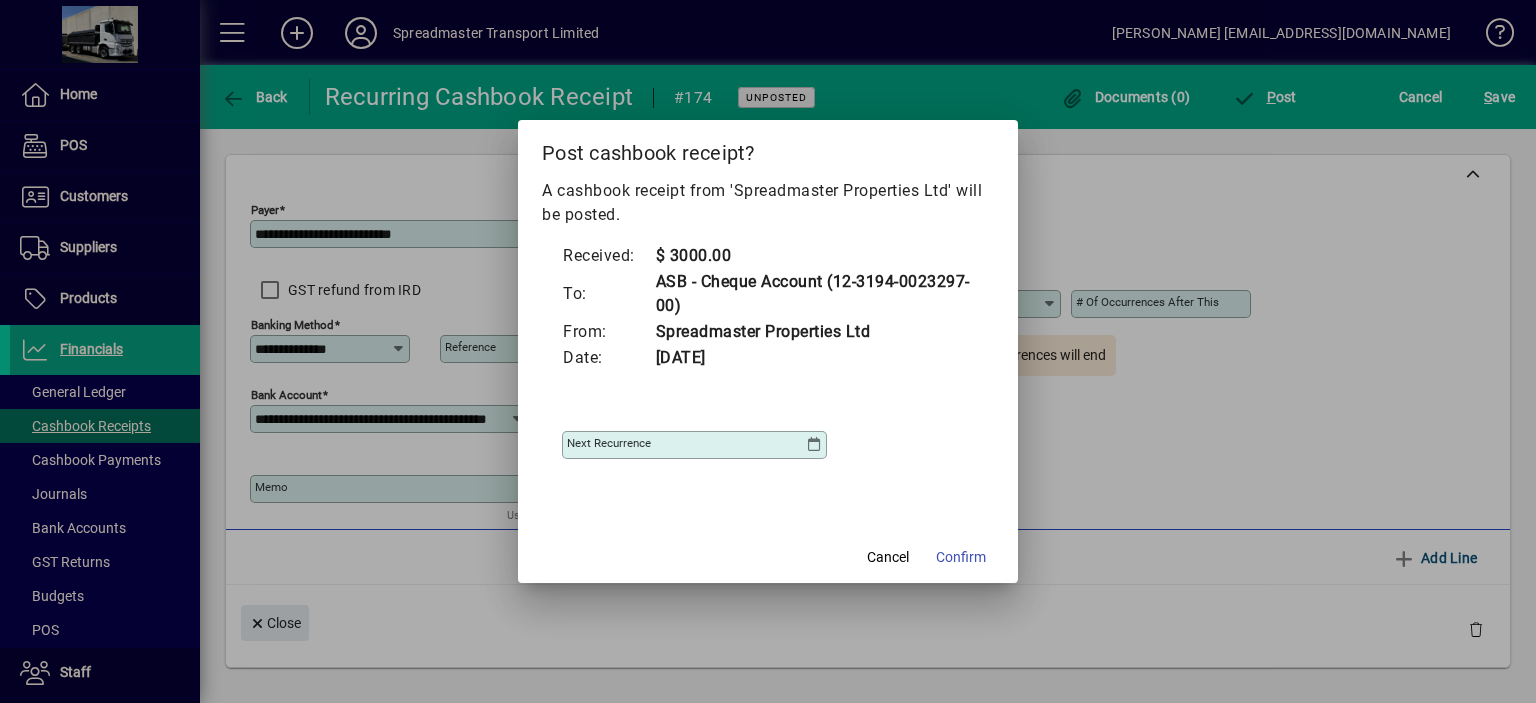 type on "**********" 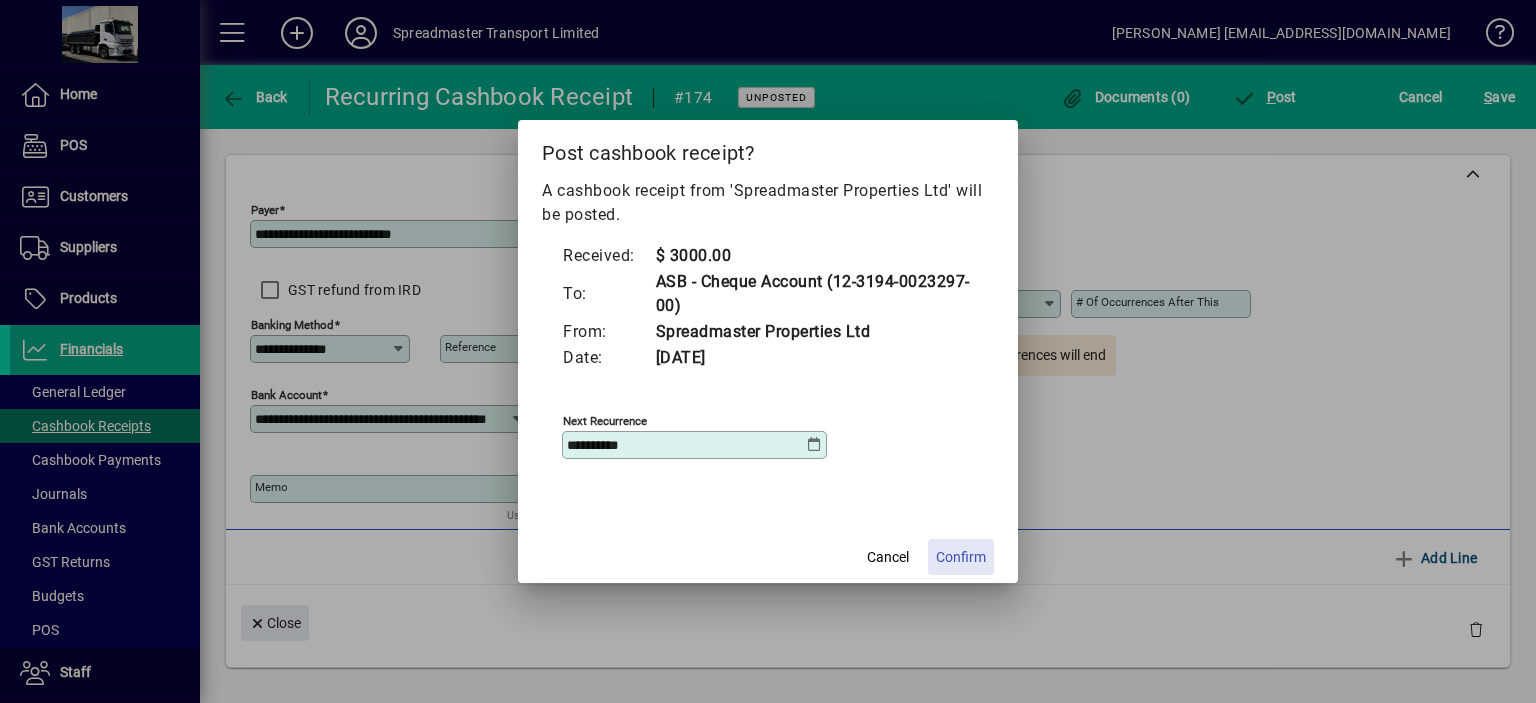 click on "Confirm" 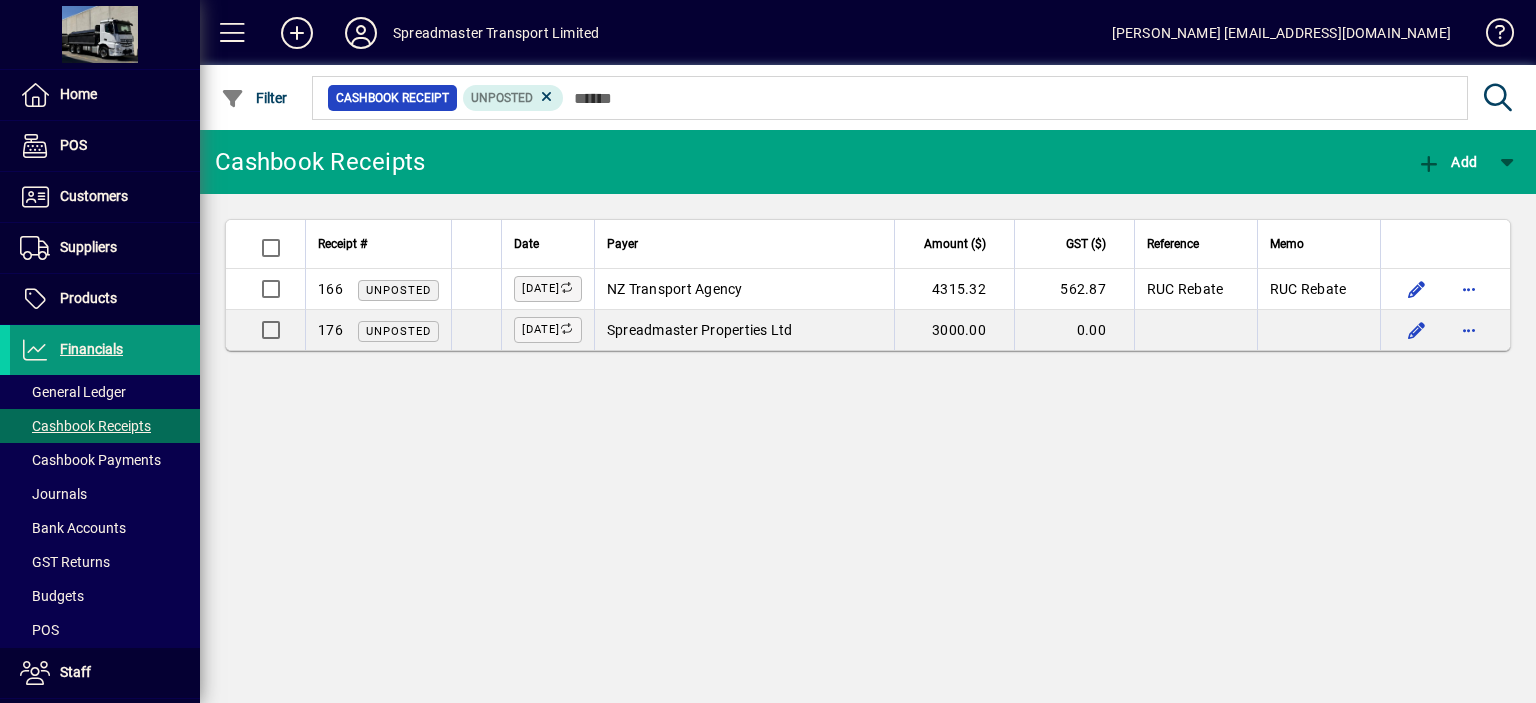 click on "Financials" at bounding box center (91, 349) 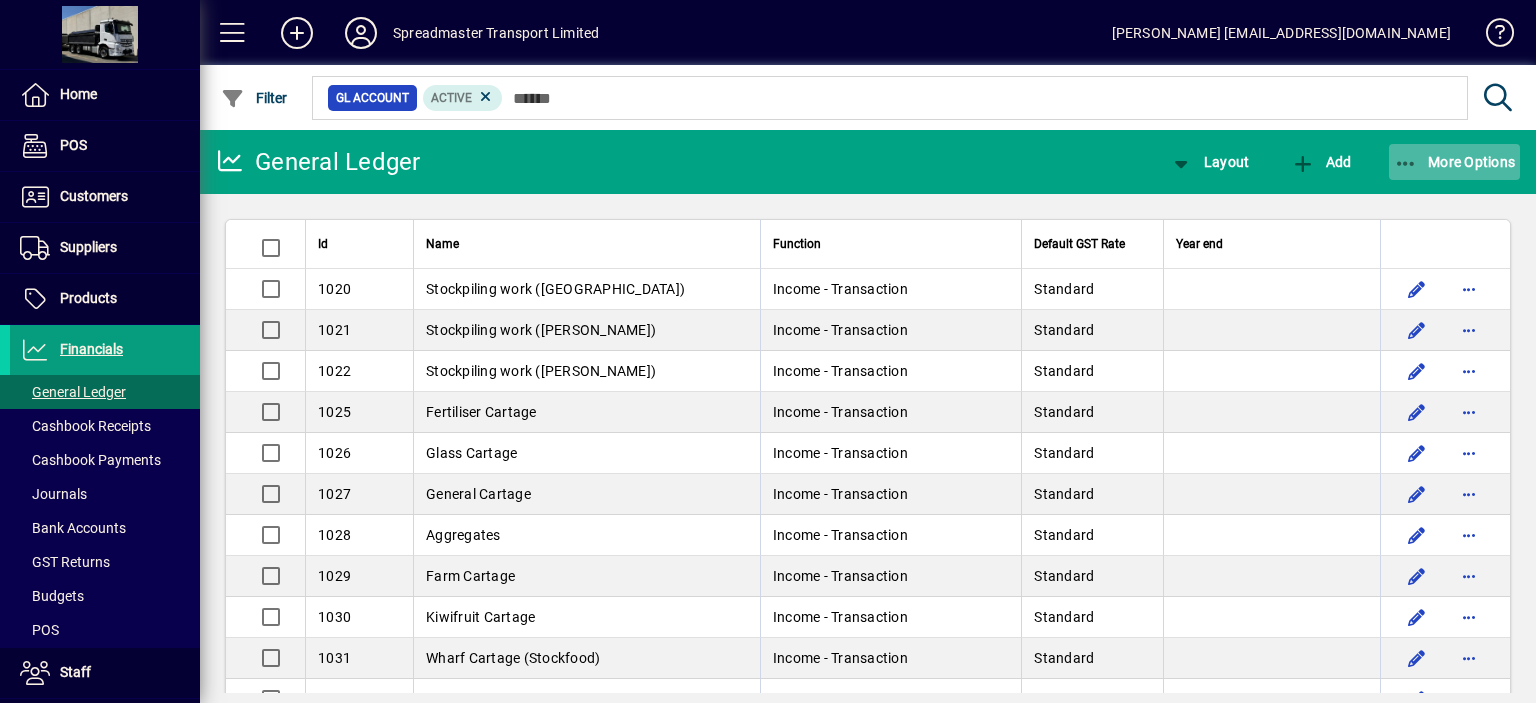 click on "More Options" 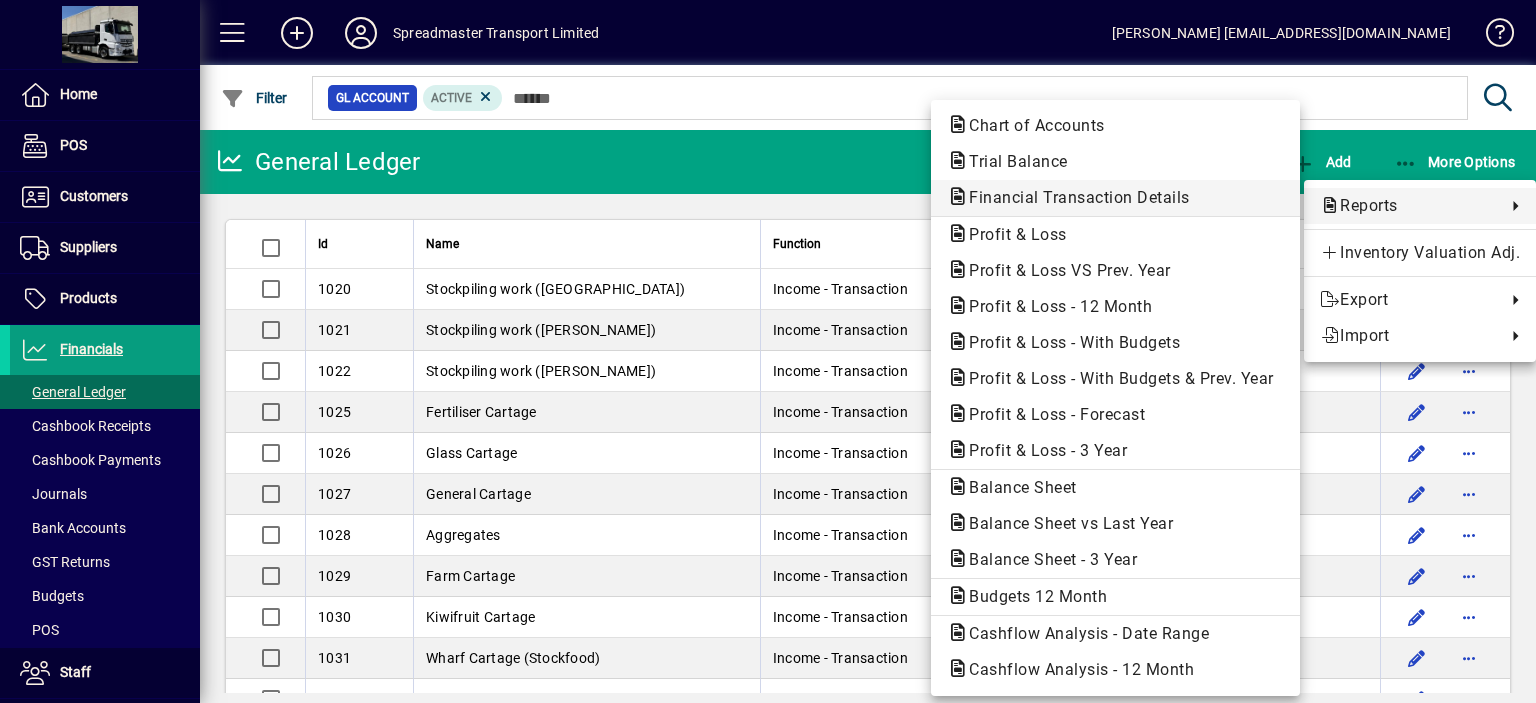 click on "Financial Transaction Details" at bounding box center (1073, 197) 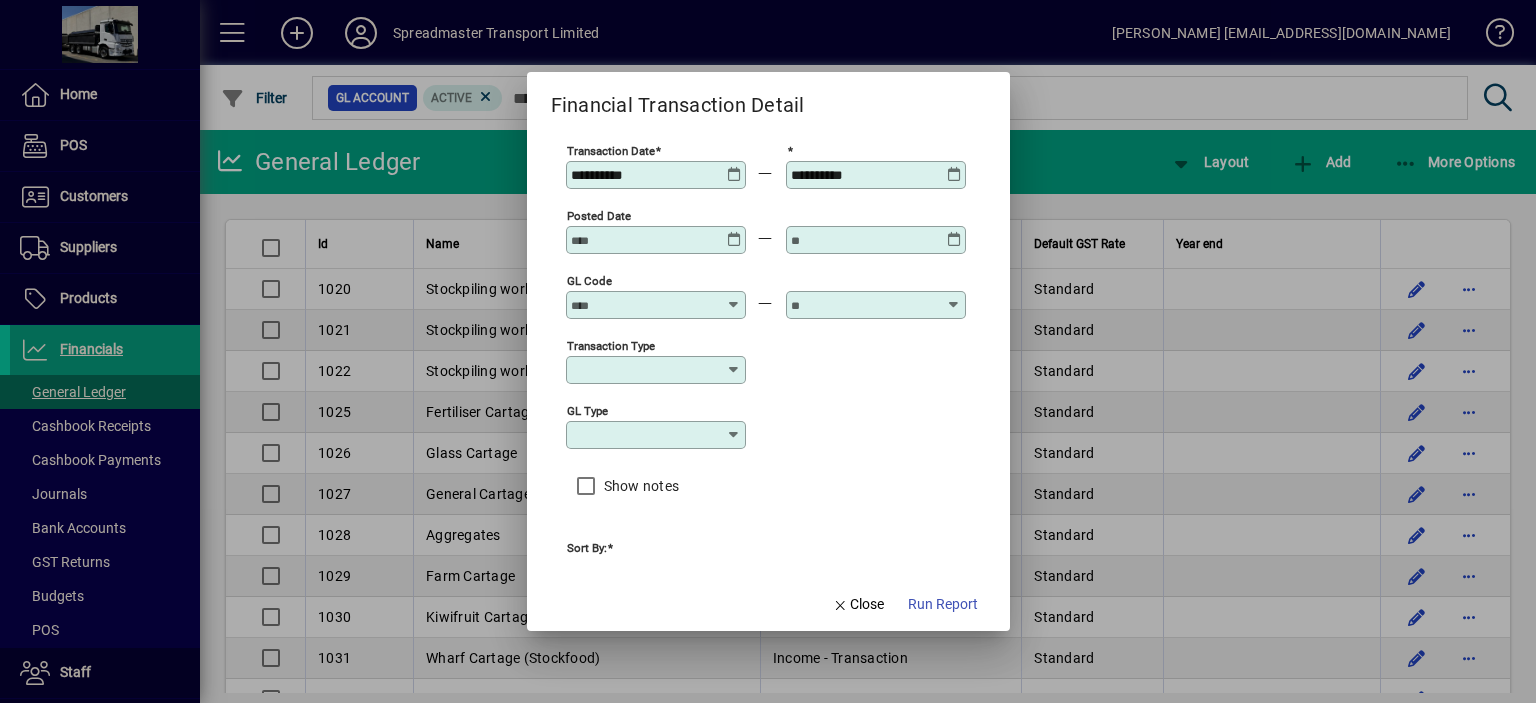 type on "****" 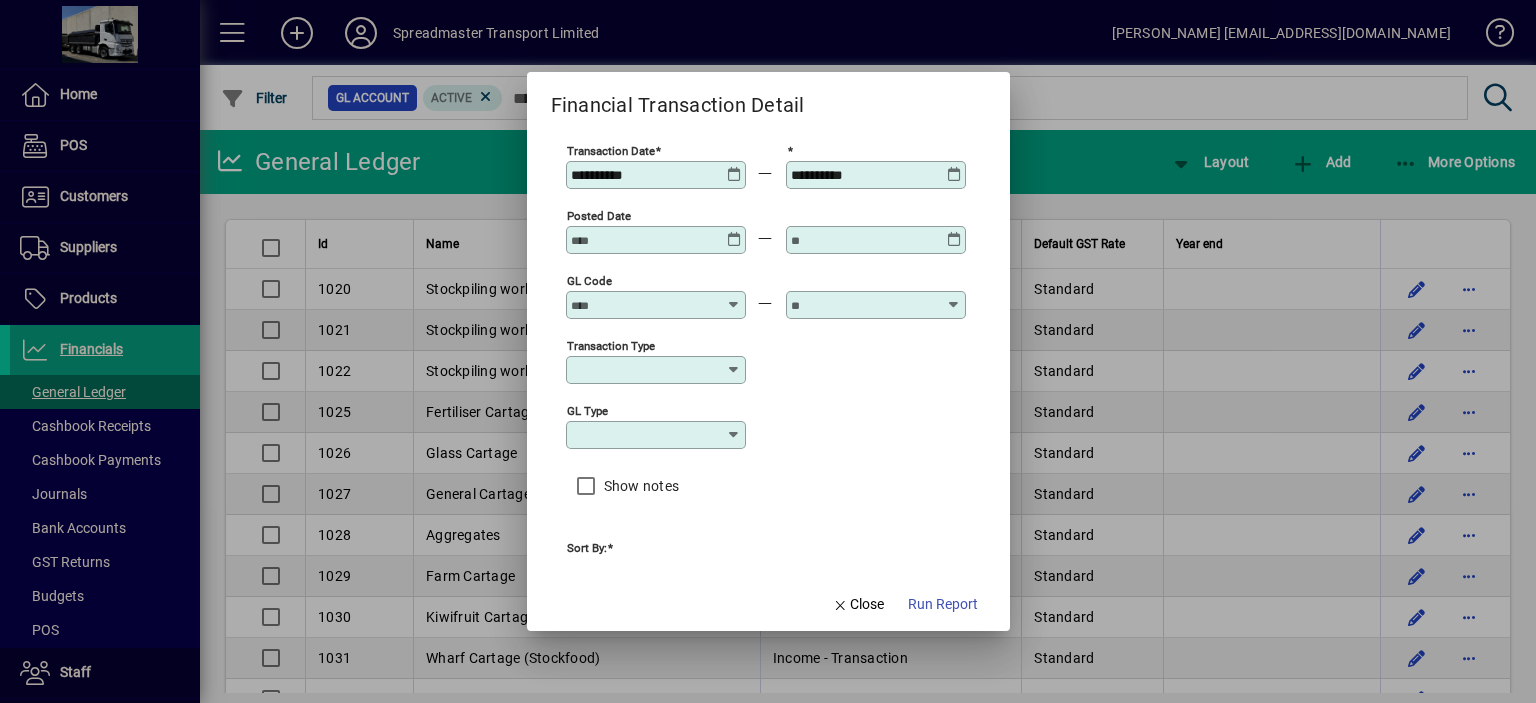 click on "Transaction type" at bounding box center (648, 370) 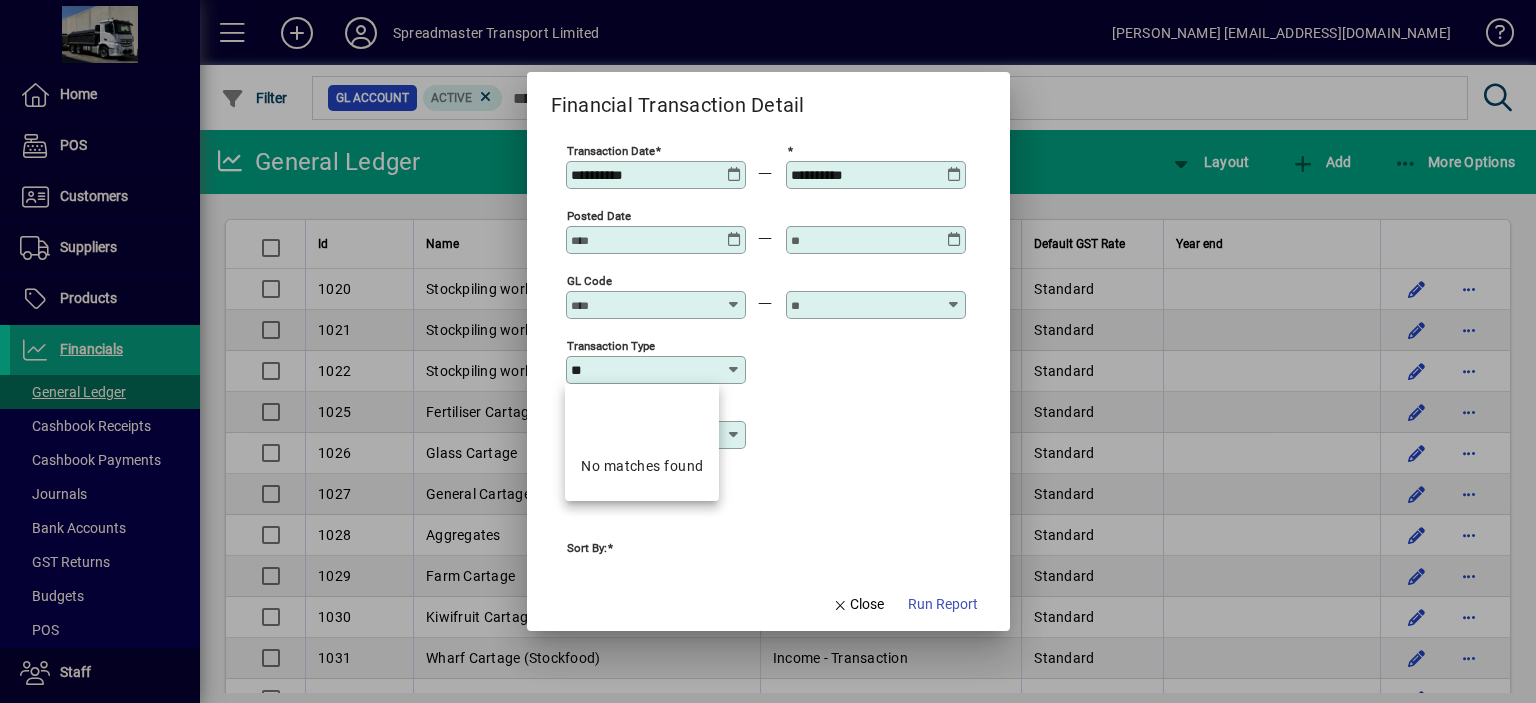 type on "*" 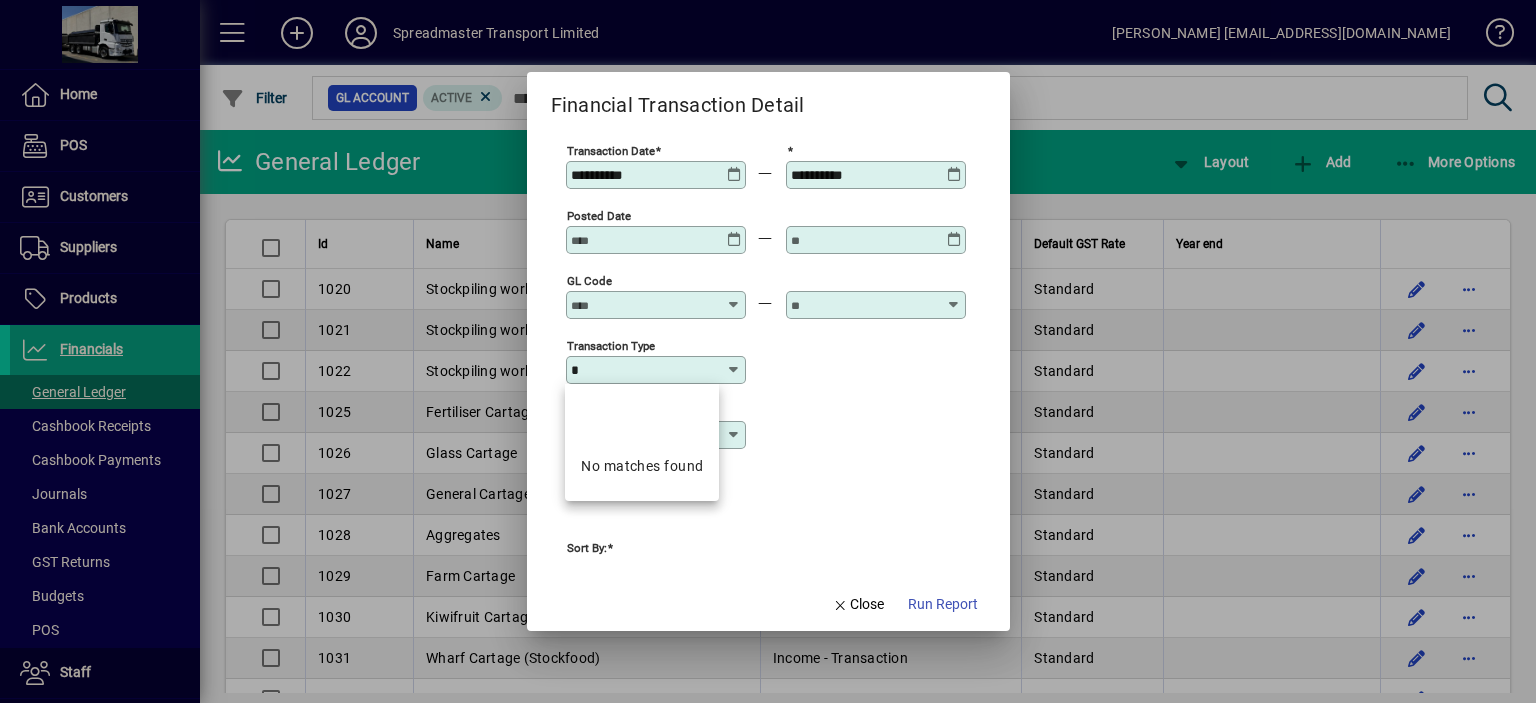 type 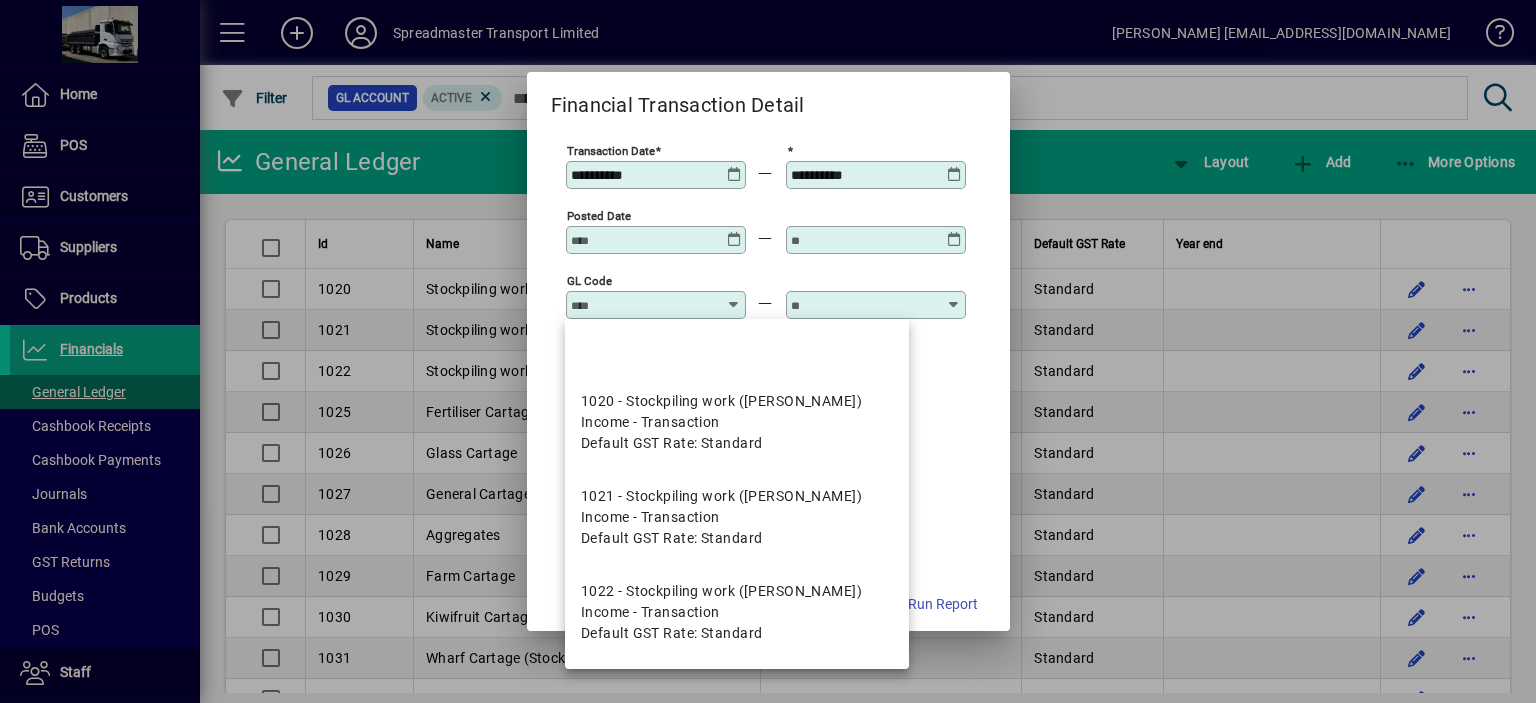 click on "GL code" at bounding box center [644, 305] 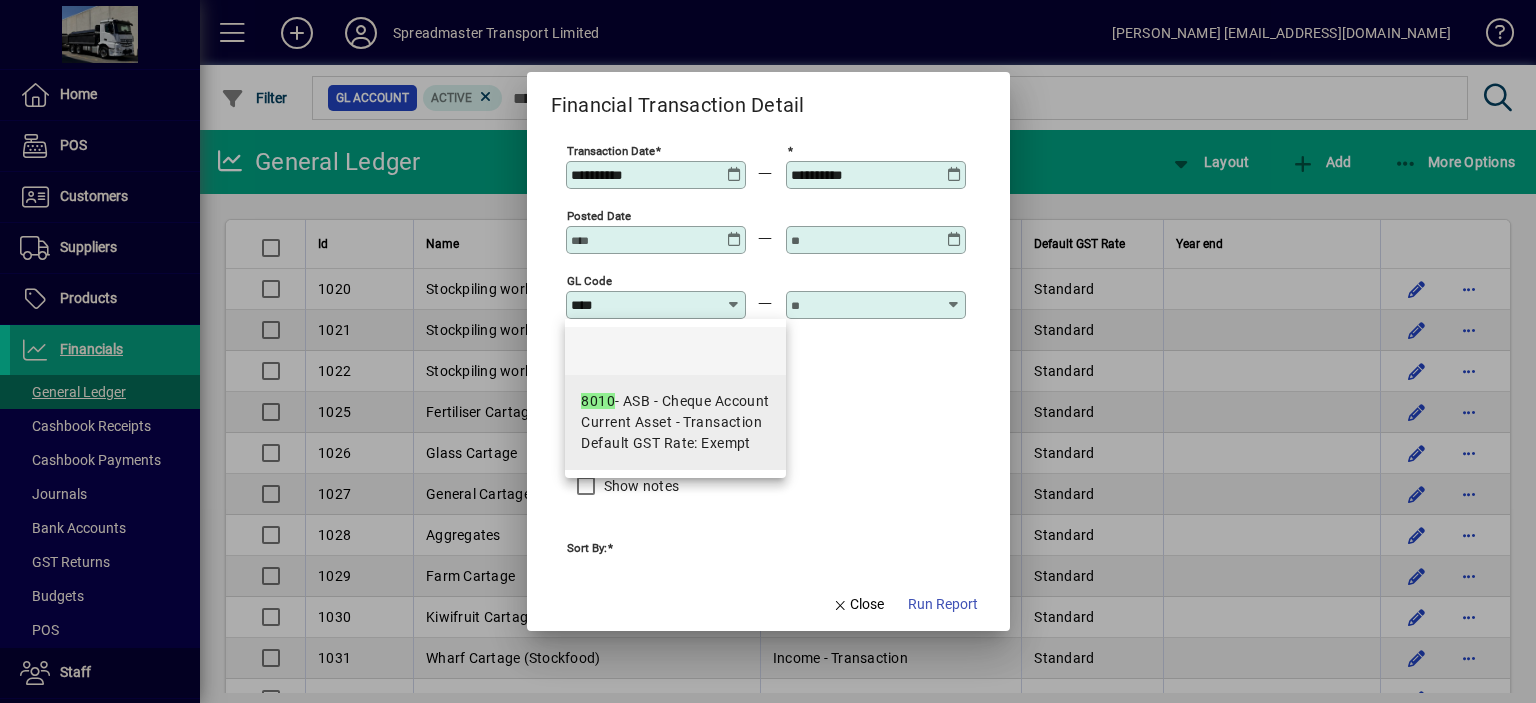 click on "Current Asset - Transaction" at bounding box center [671, 422] 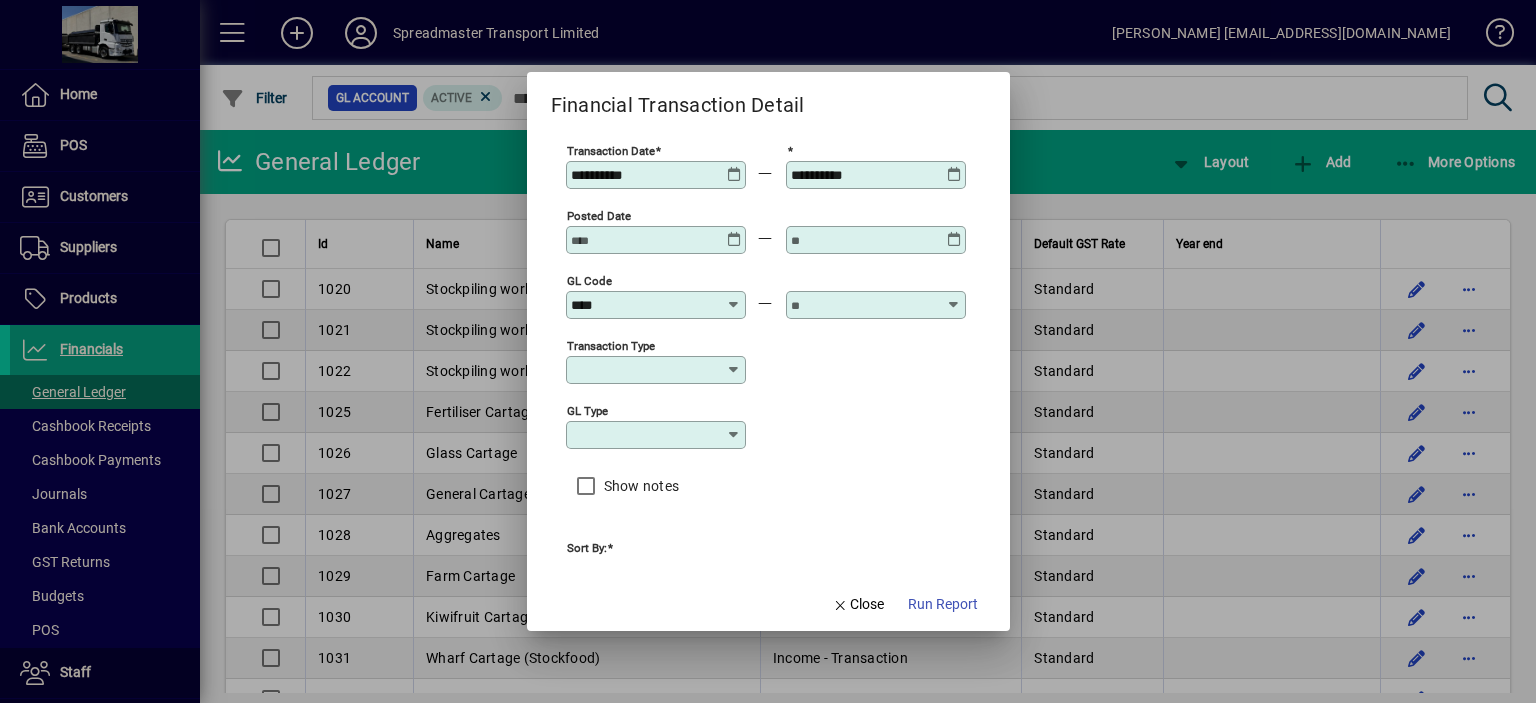 type on "**********" 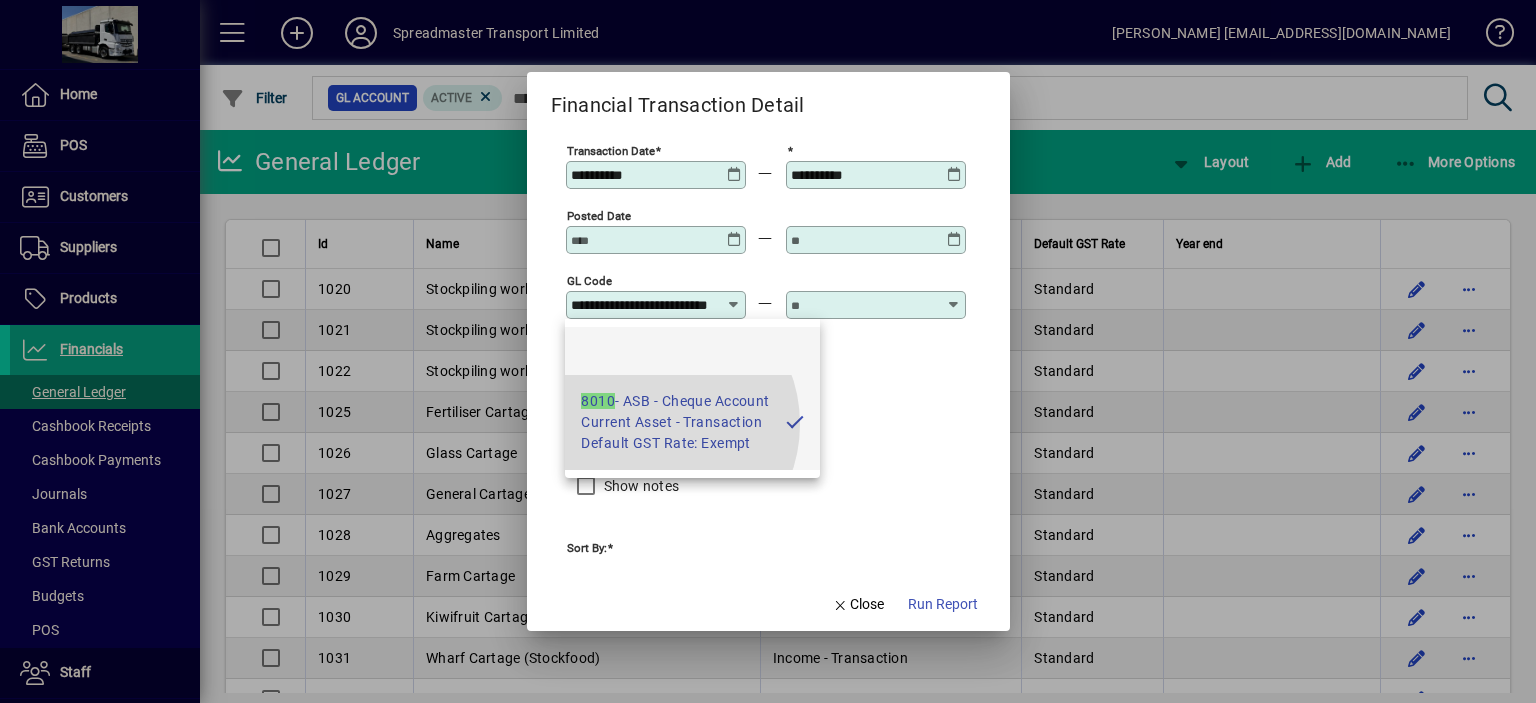 scroll, scrollTop: 0, scrollLeft: 44, axis: horizontal 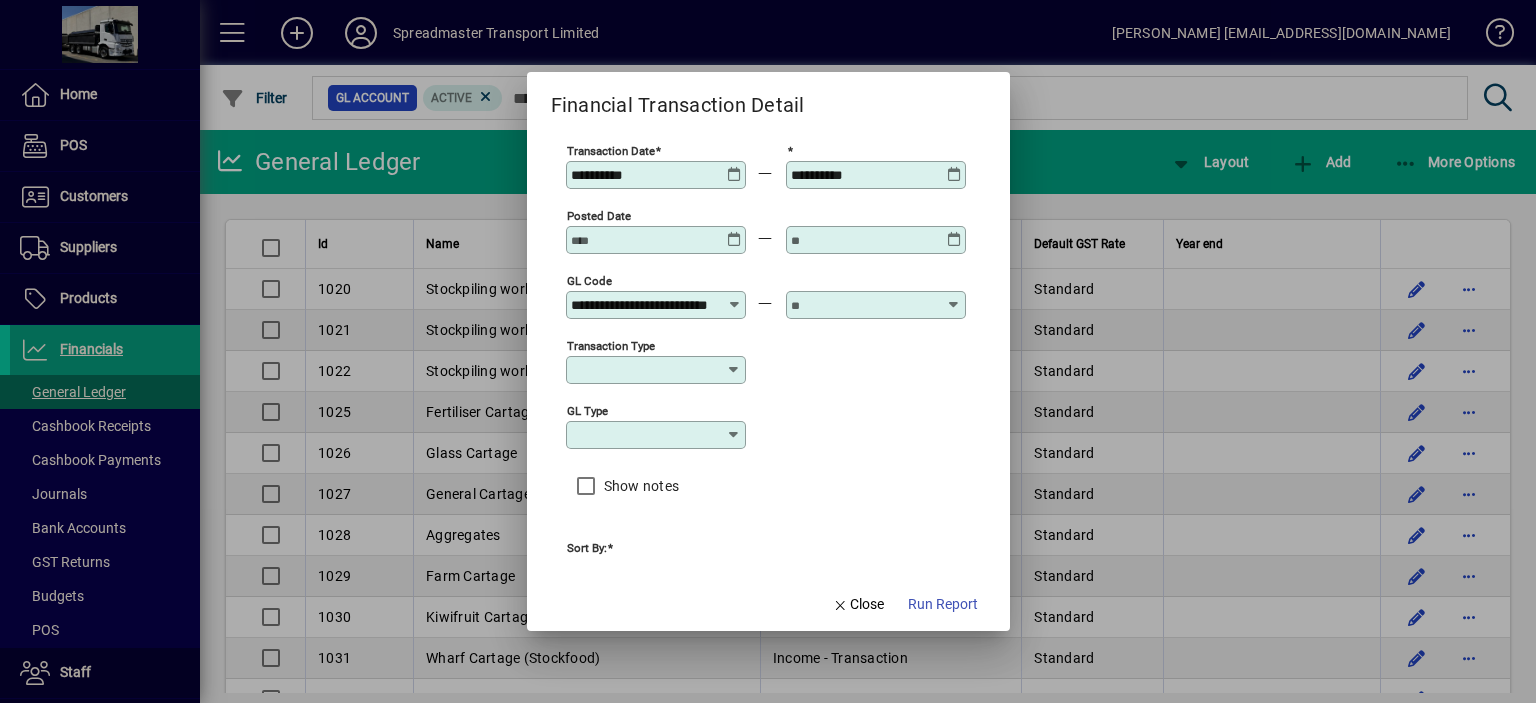 click at bounding box center (864, 305) 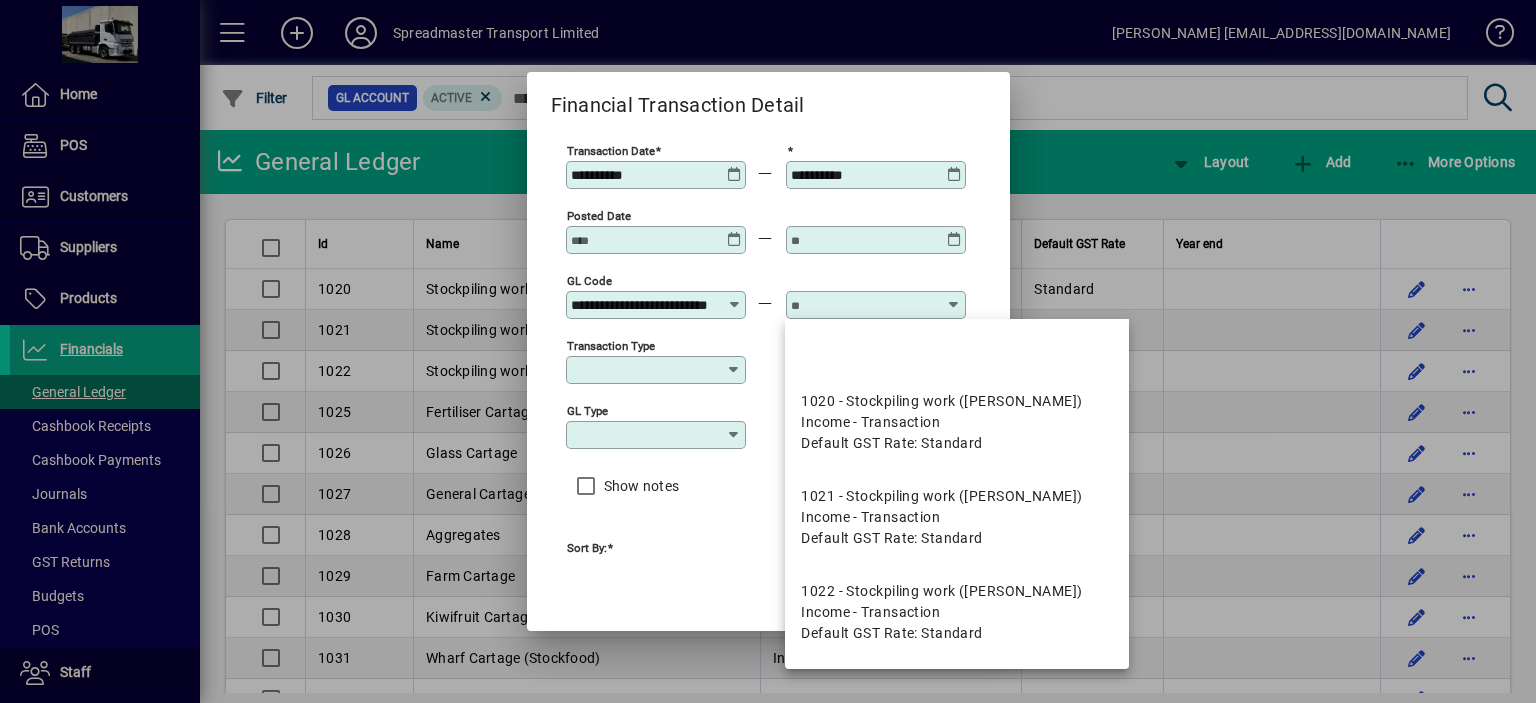 scroll, scrollTop: 0, scrollLeft: 0, axis: both 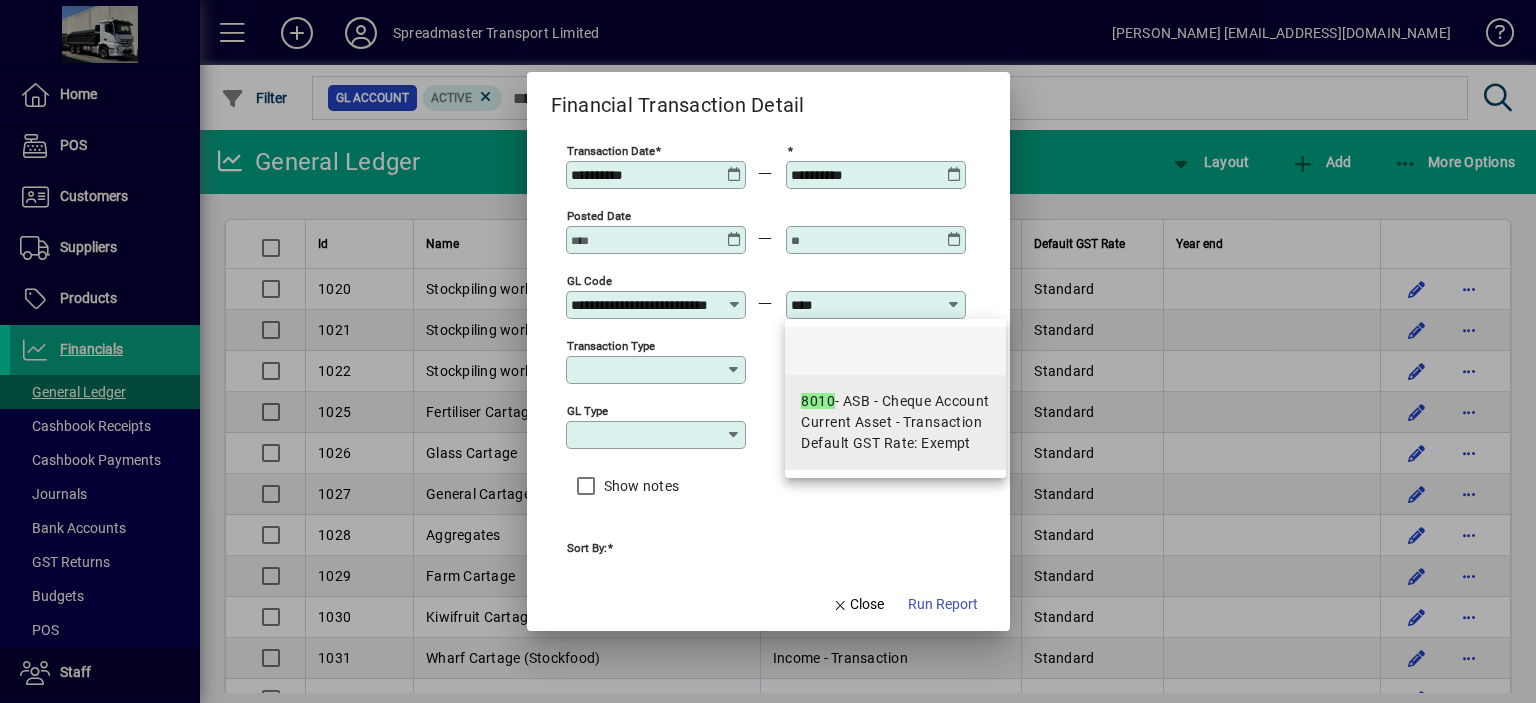 click on "8010" at bounding box center [818, 401] 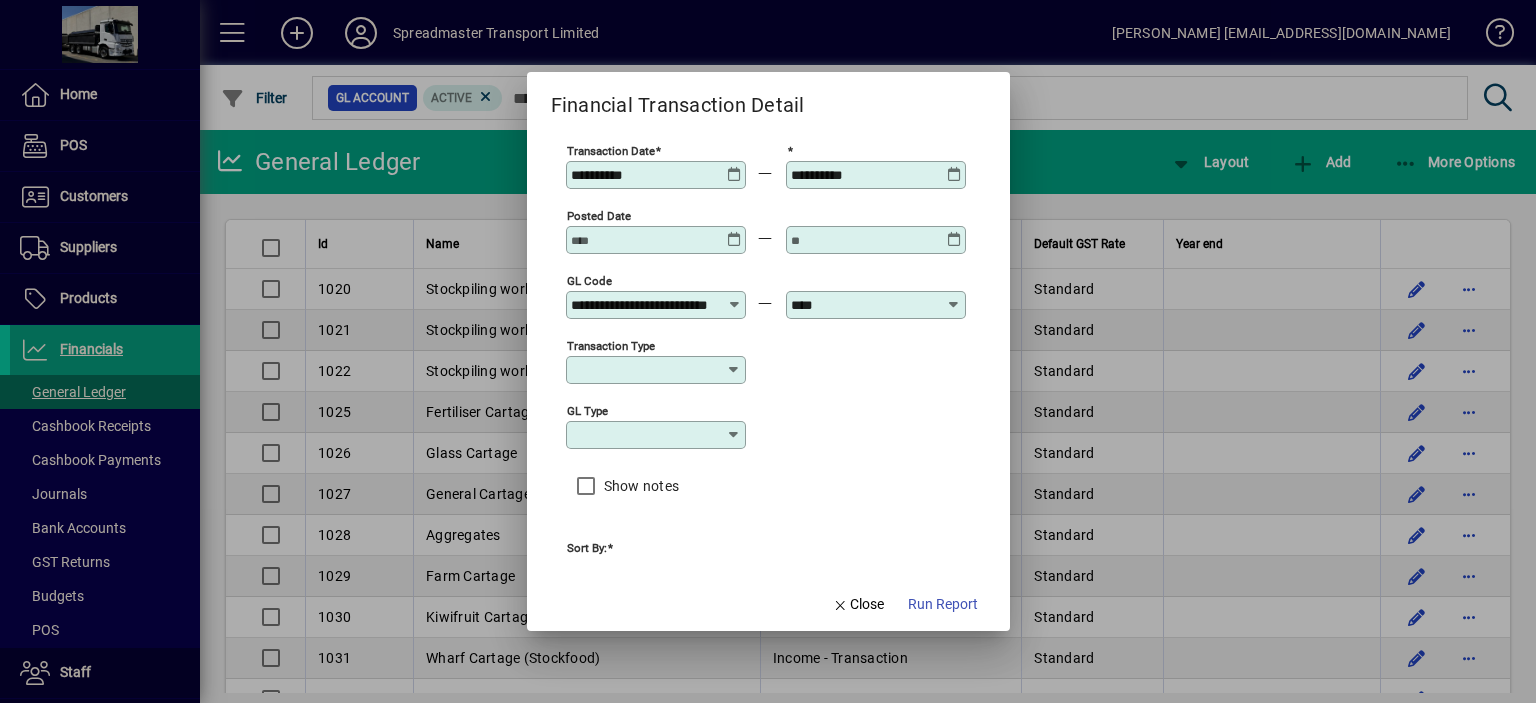 type on "**********" 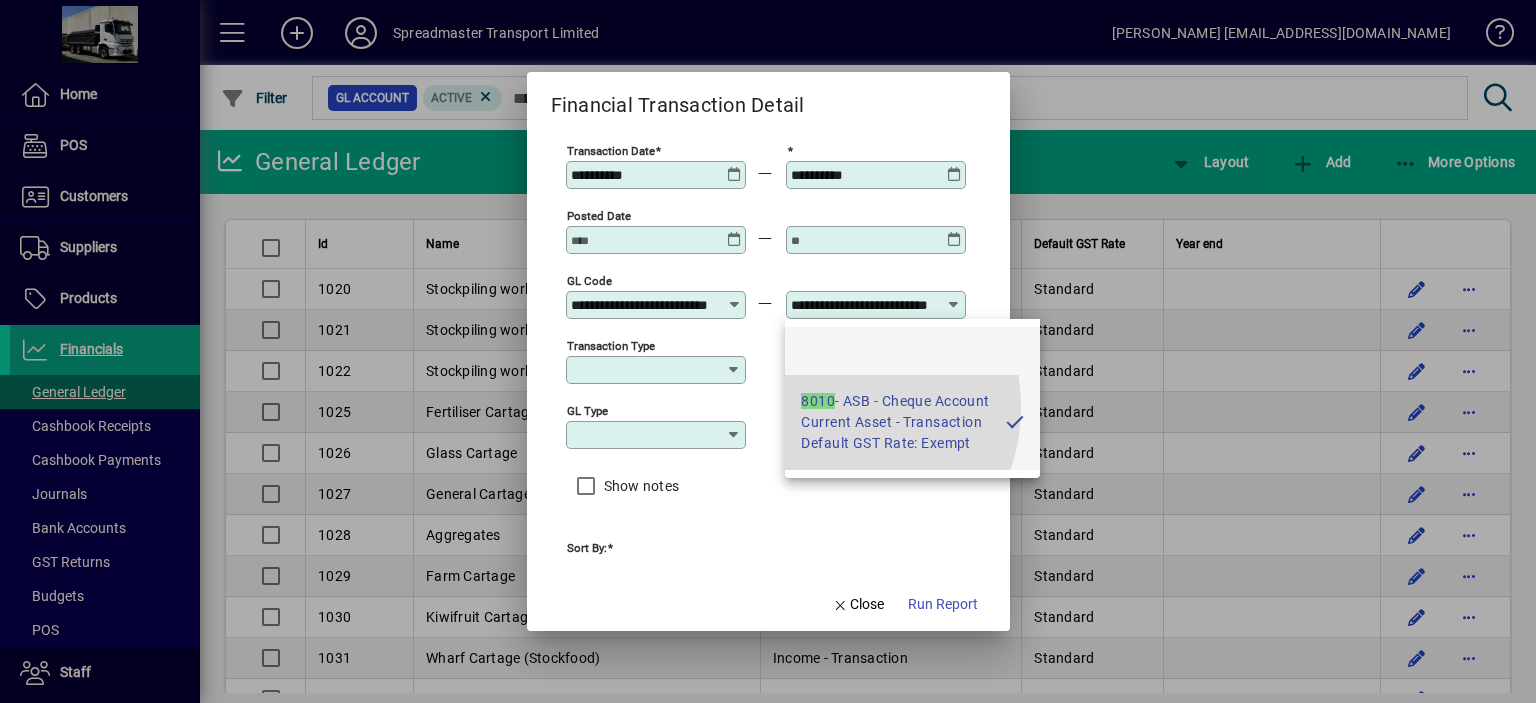 scroll, scrollTop: 0, scrollLeft: 44, axis: horizontal 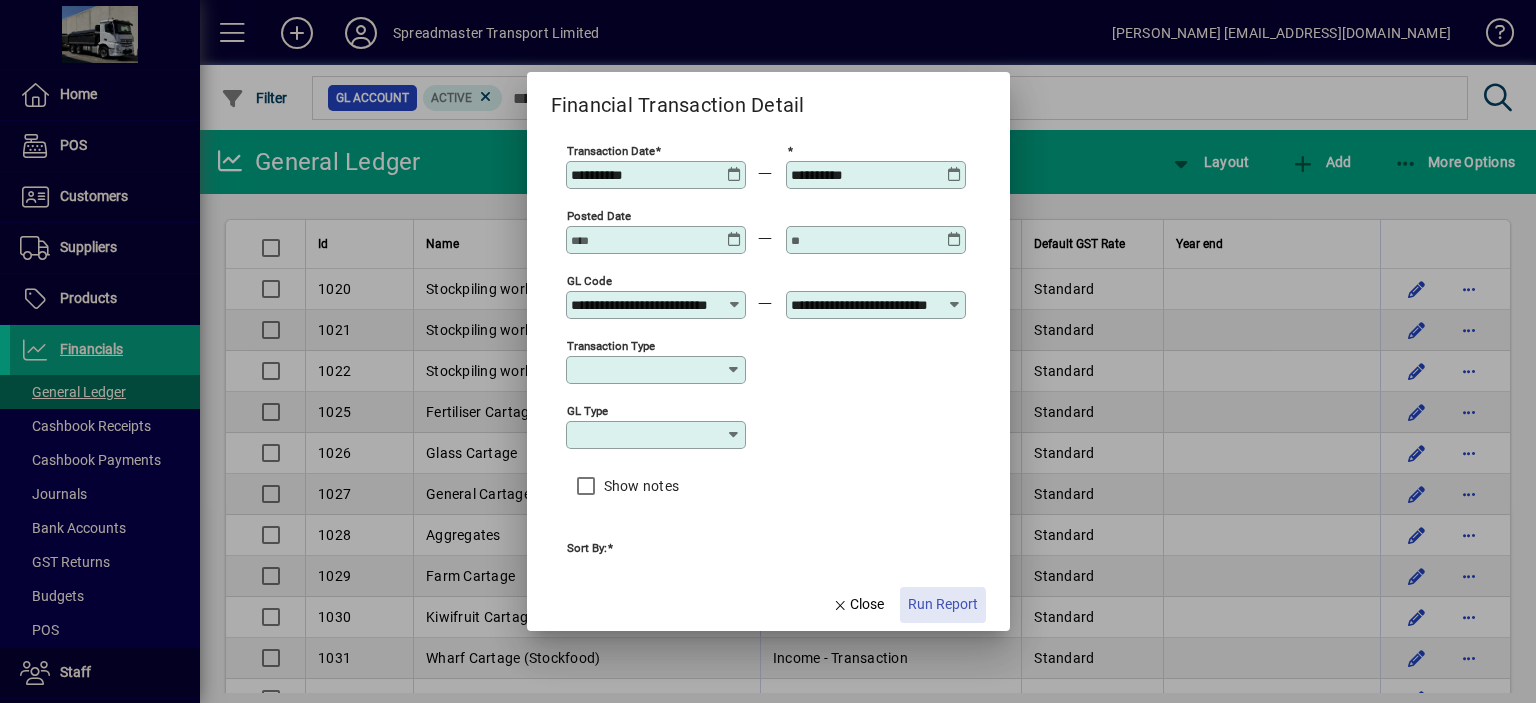 click on "Run Report" 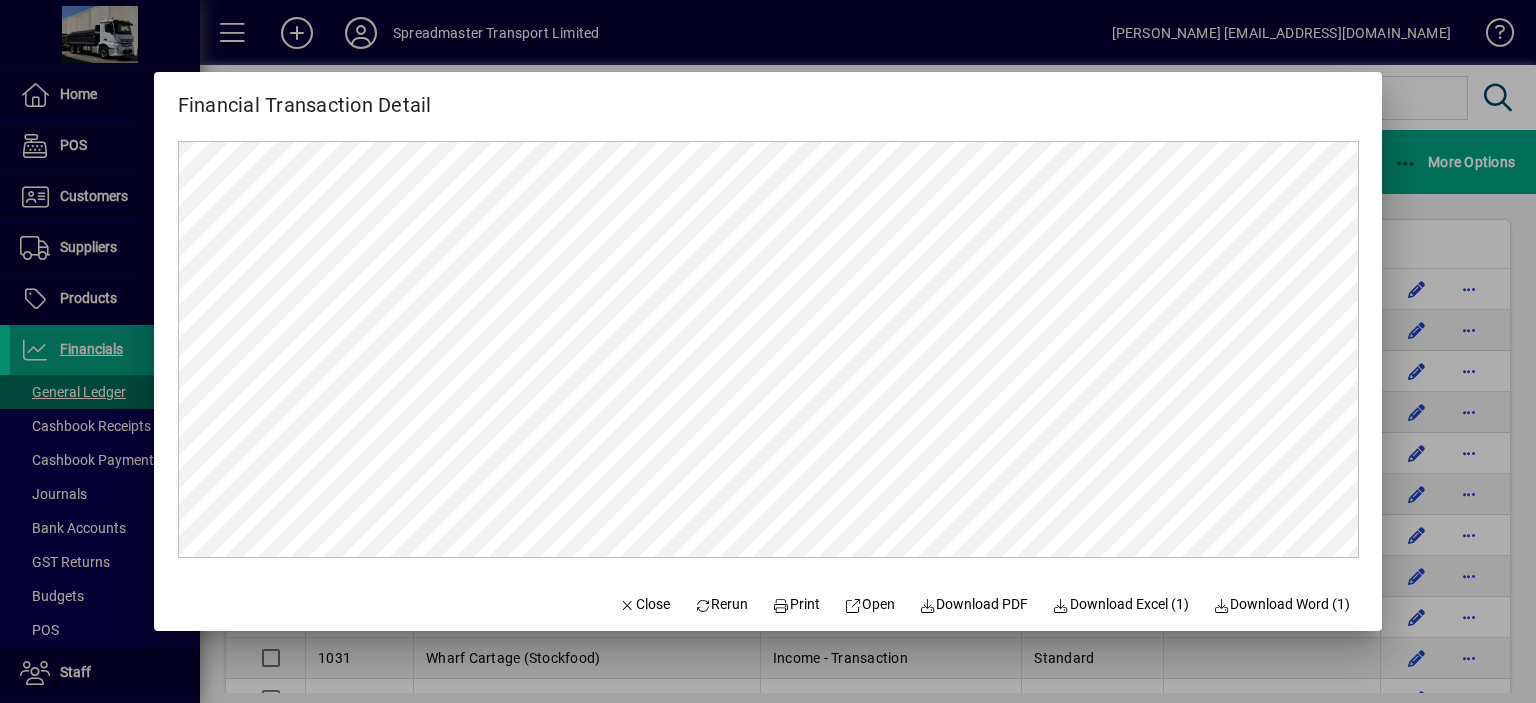 scroll, scrollTop: 0, scrollLeft: 0, axis: both 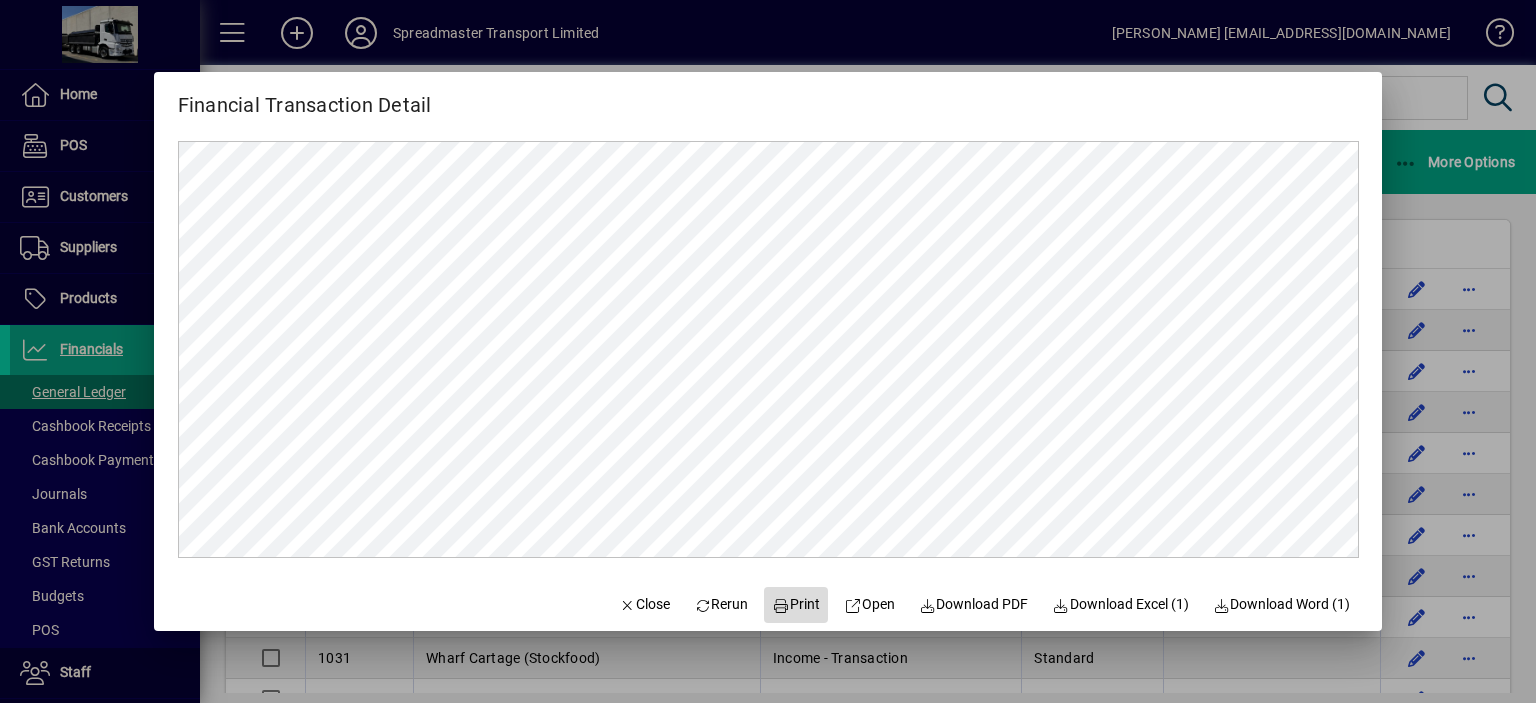 click on "Print" 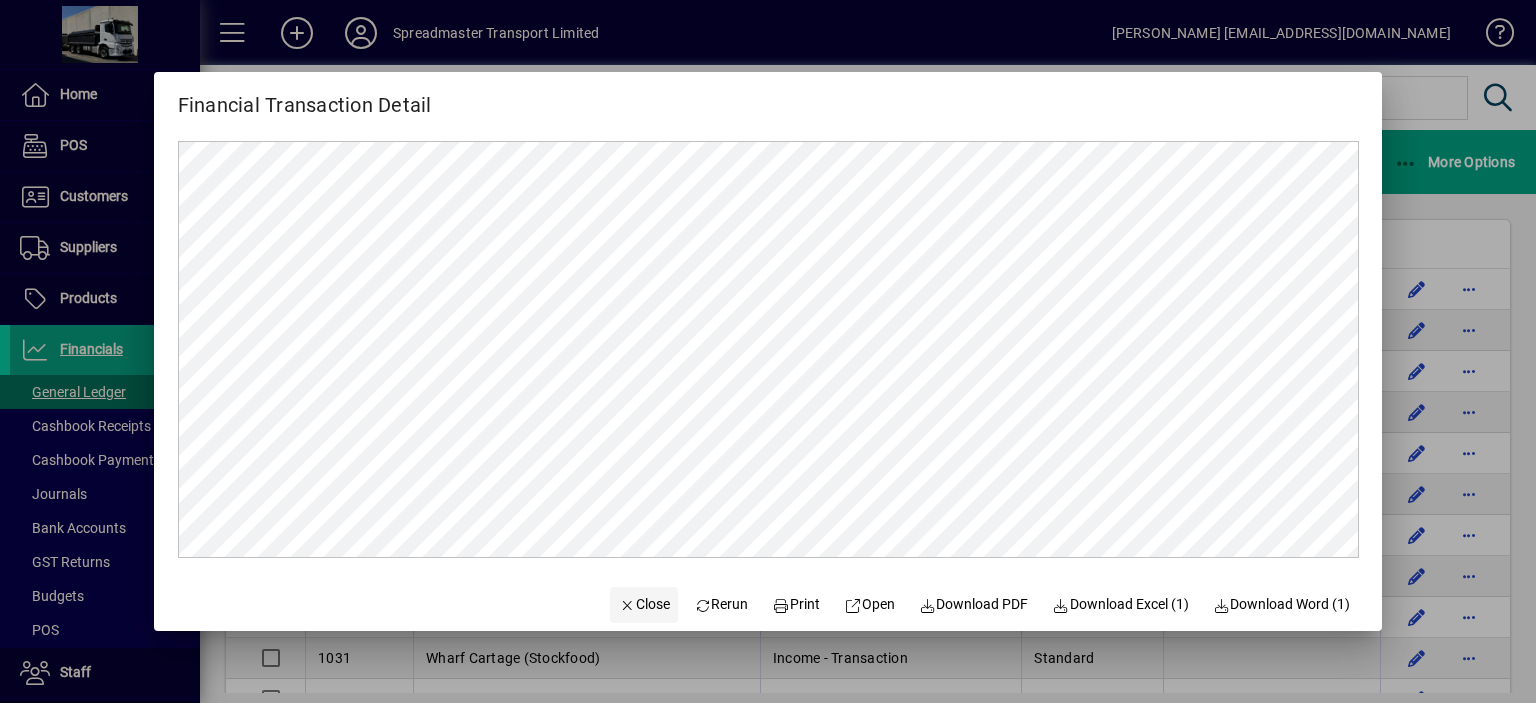 click on "Close" 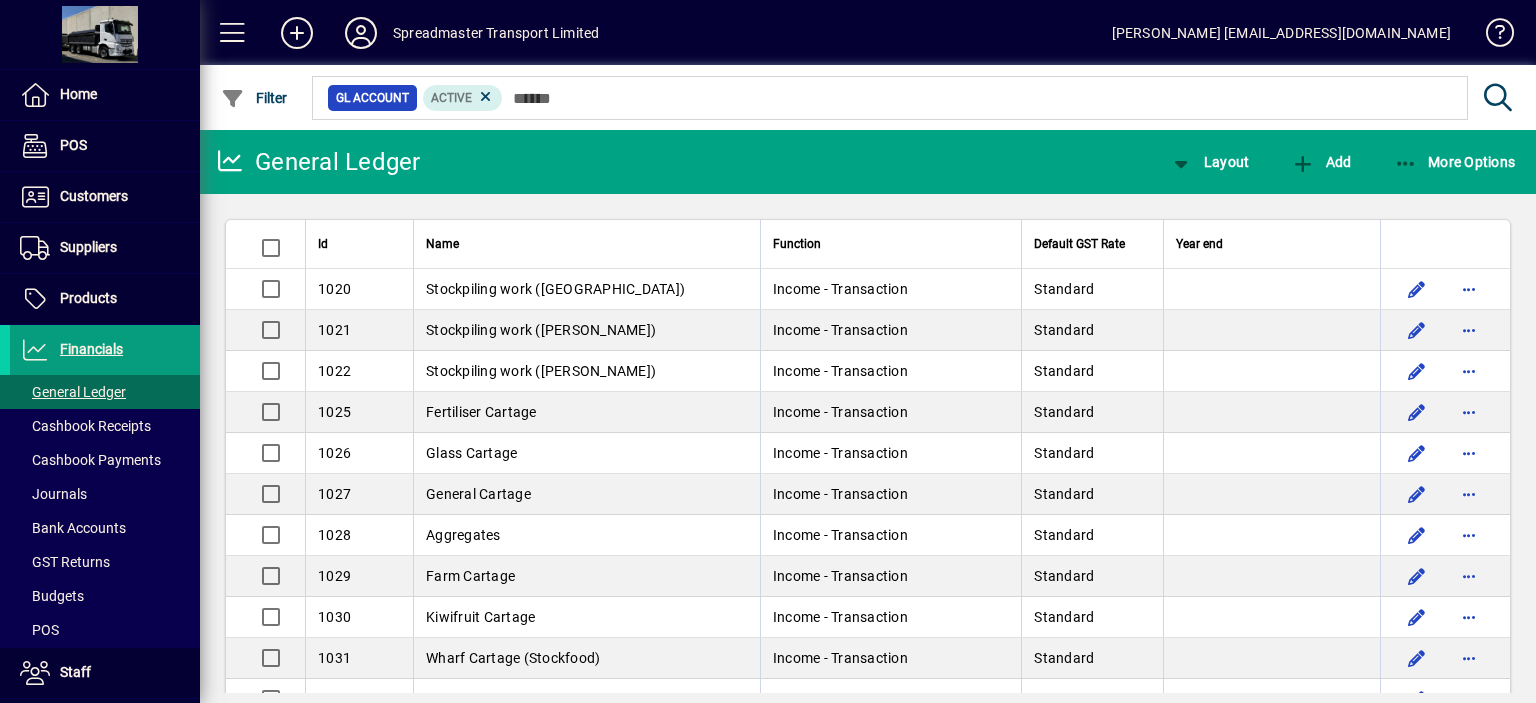 click 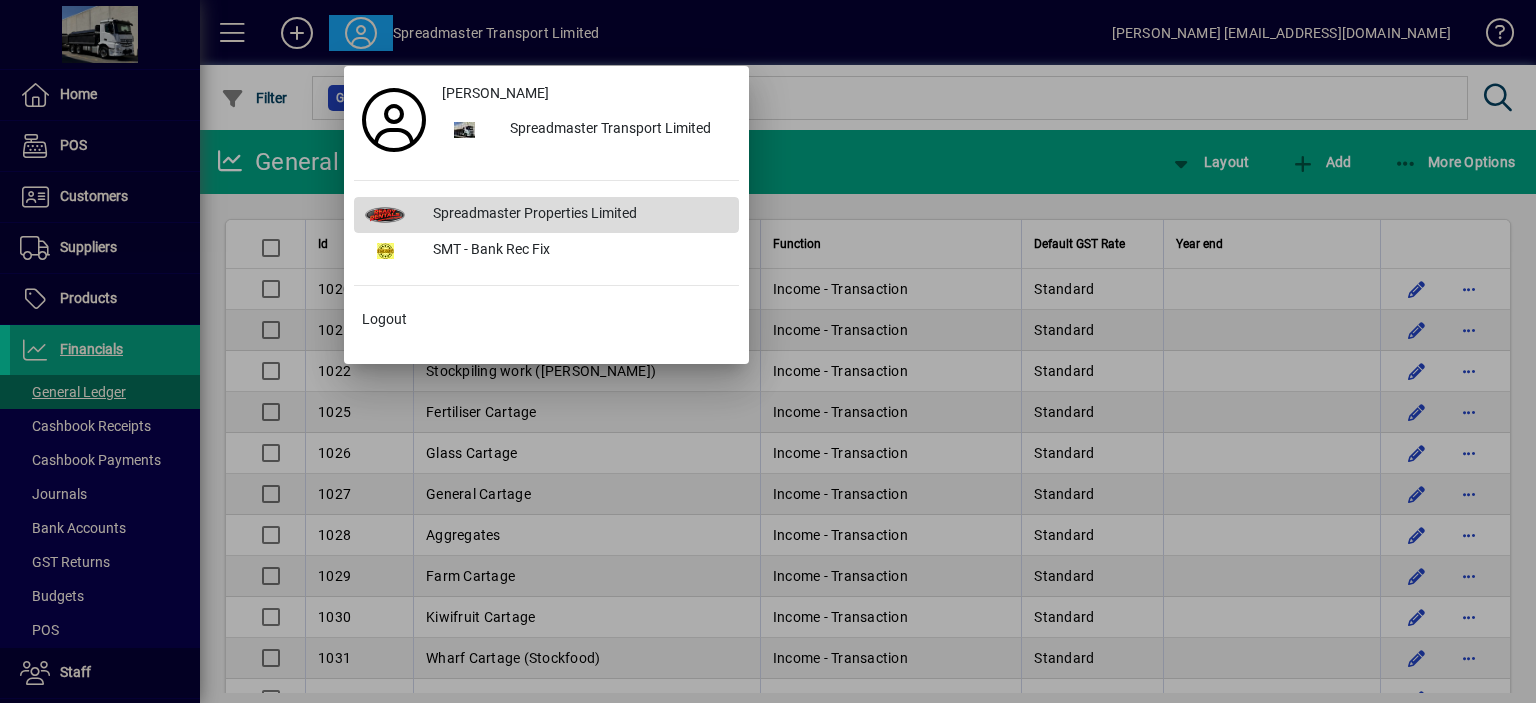 click on "Spreadmaster Properties Limited" at bounding box center [578, 215] 